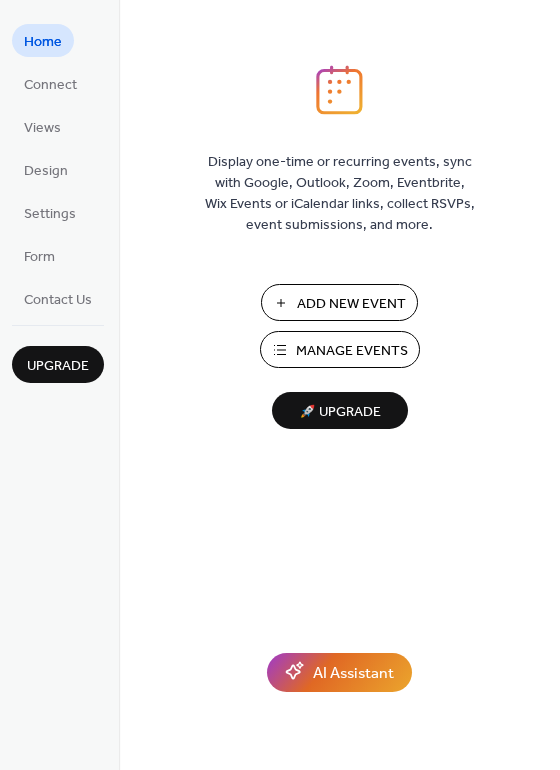 scroll, scrollTop: 0, scrollLeft: 0, axis: both 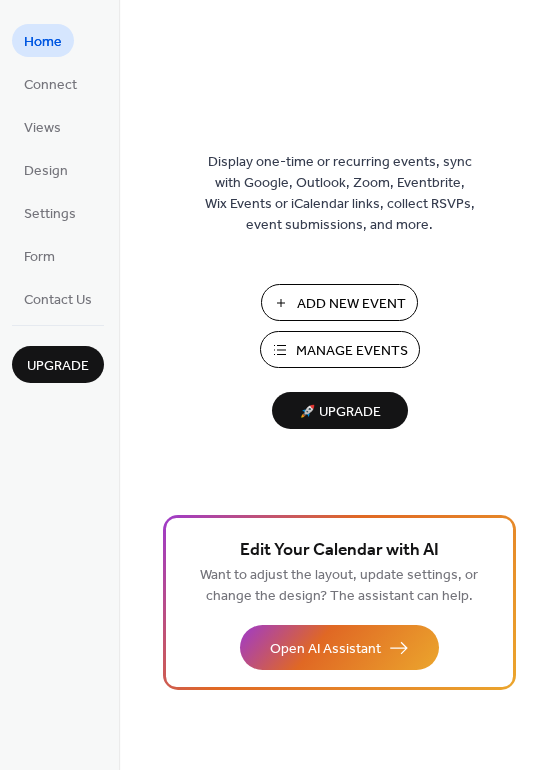 click on "Add New Event" at bounding box center [351, 304] 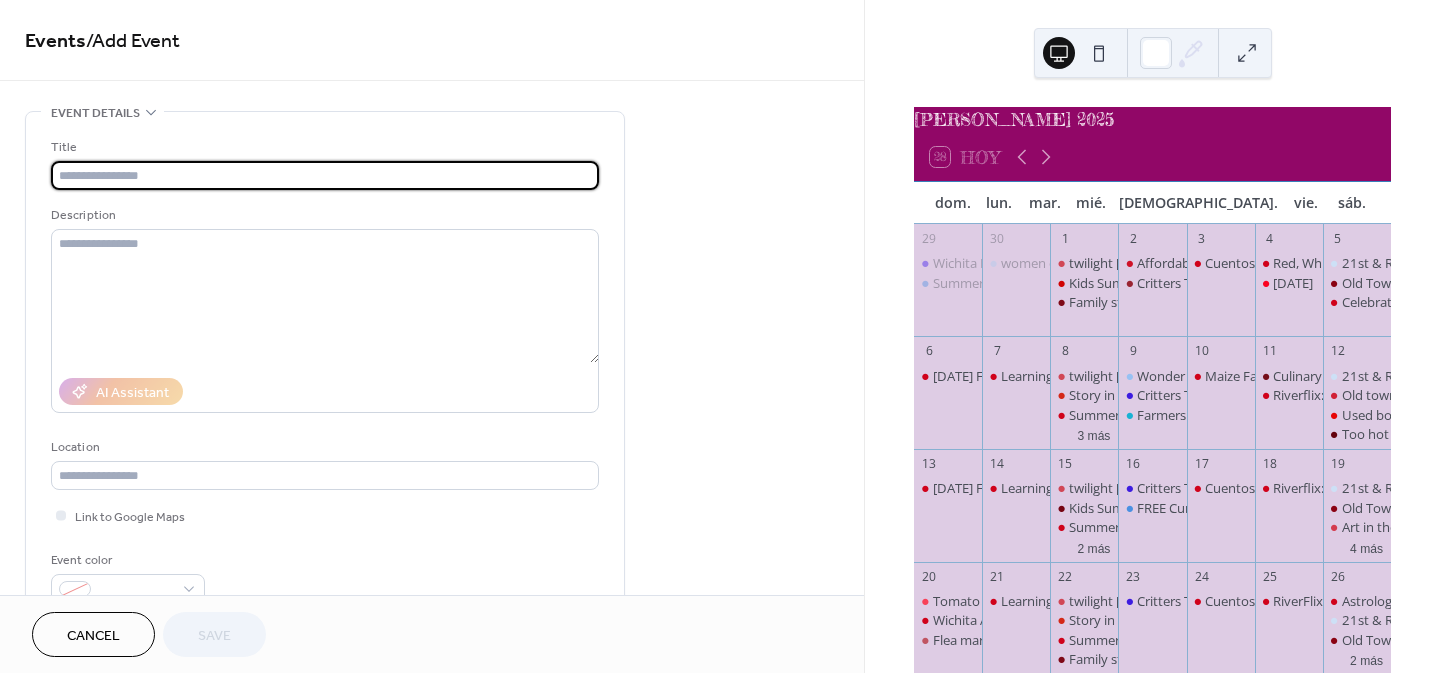 scroll, scrollTop: 0, scrollLeft: 0, axis: both 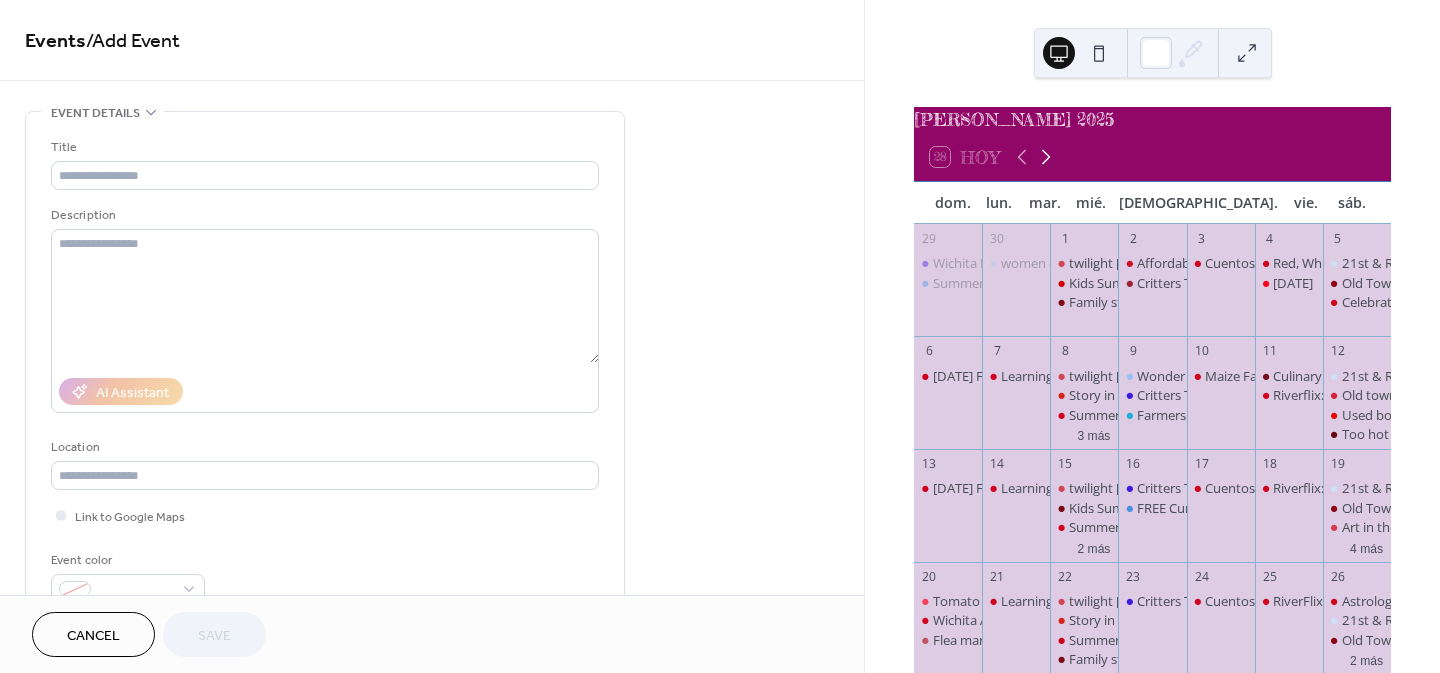 click 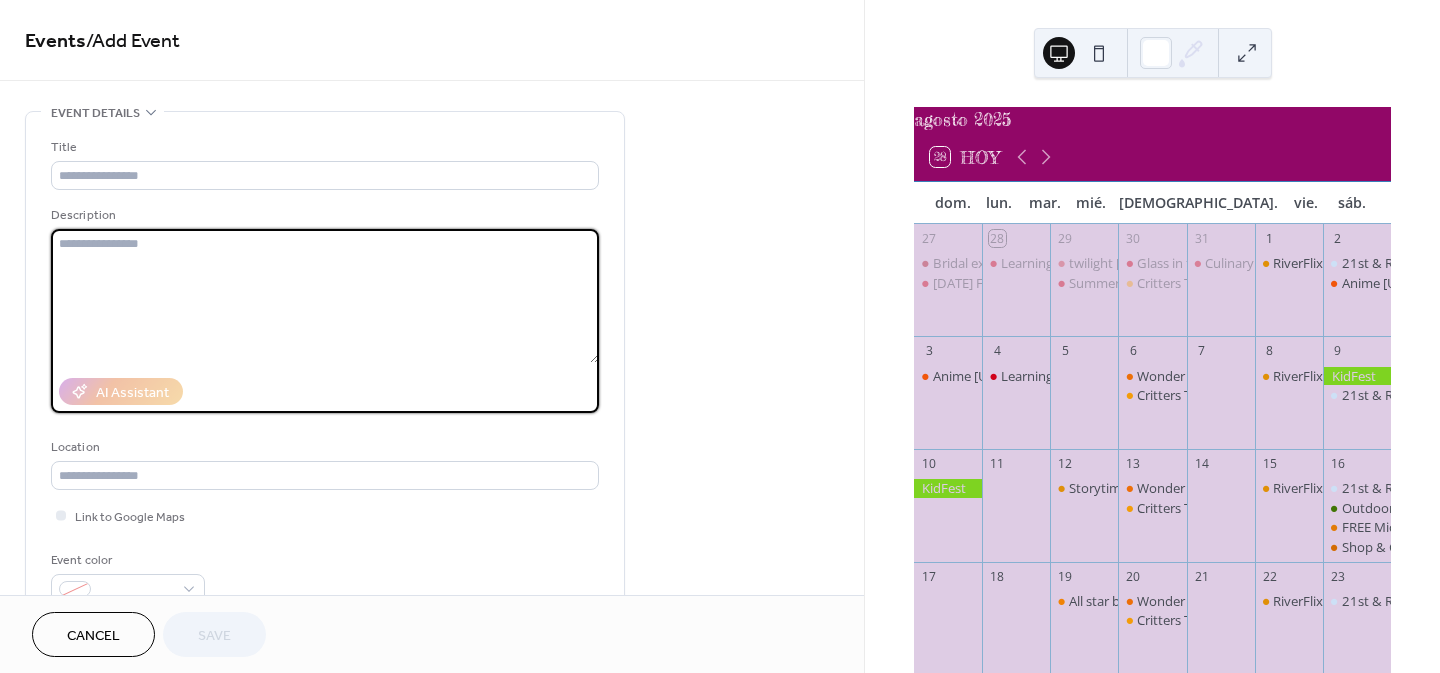 click at bounding box center (325, 296) 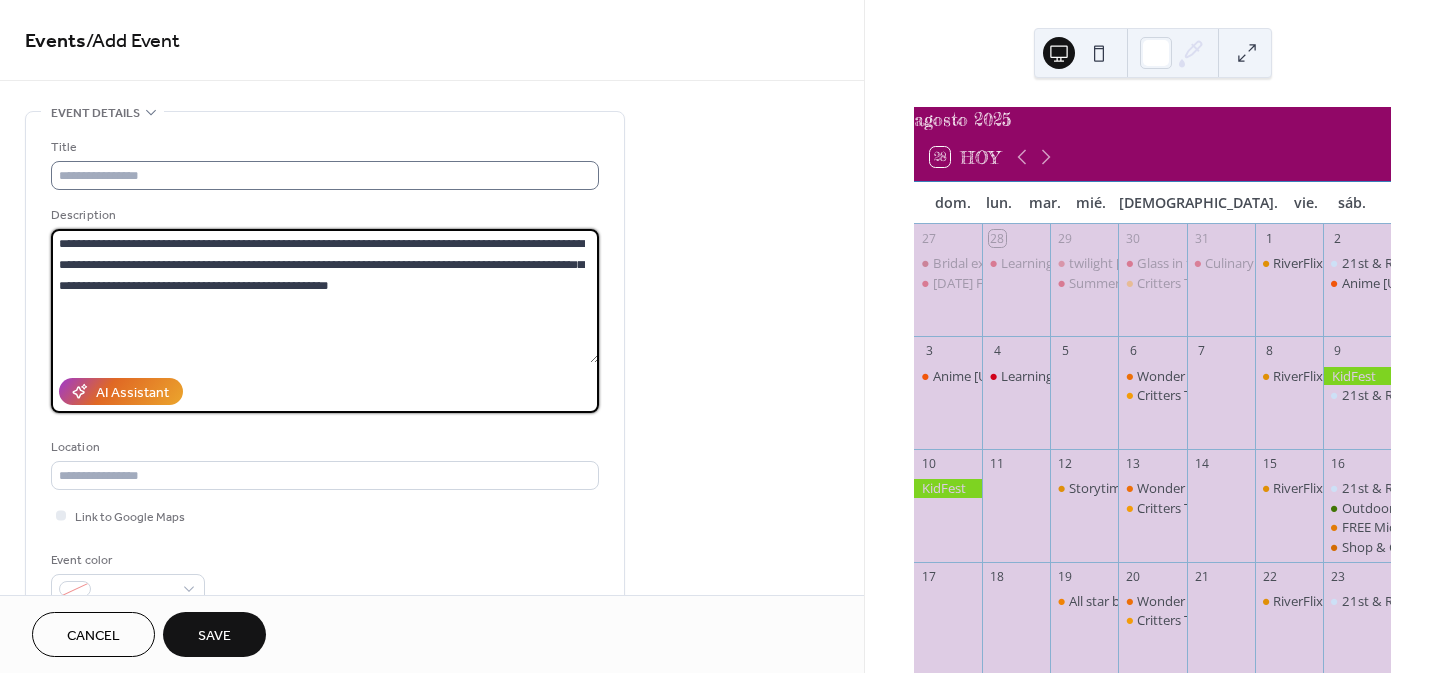 type on "**********" 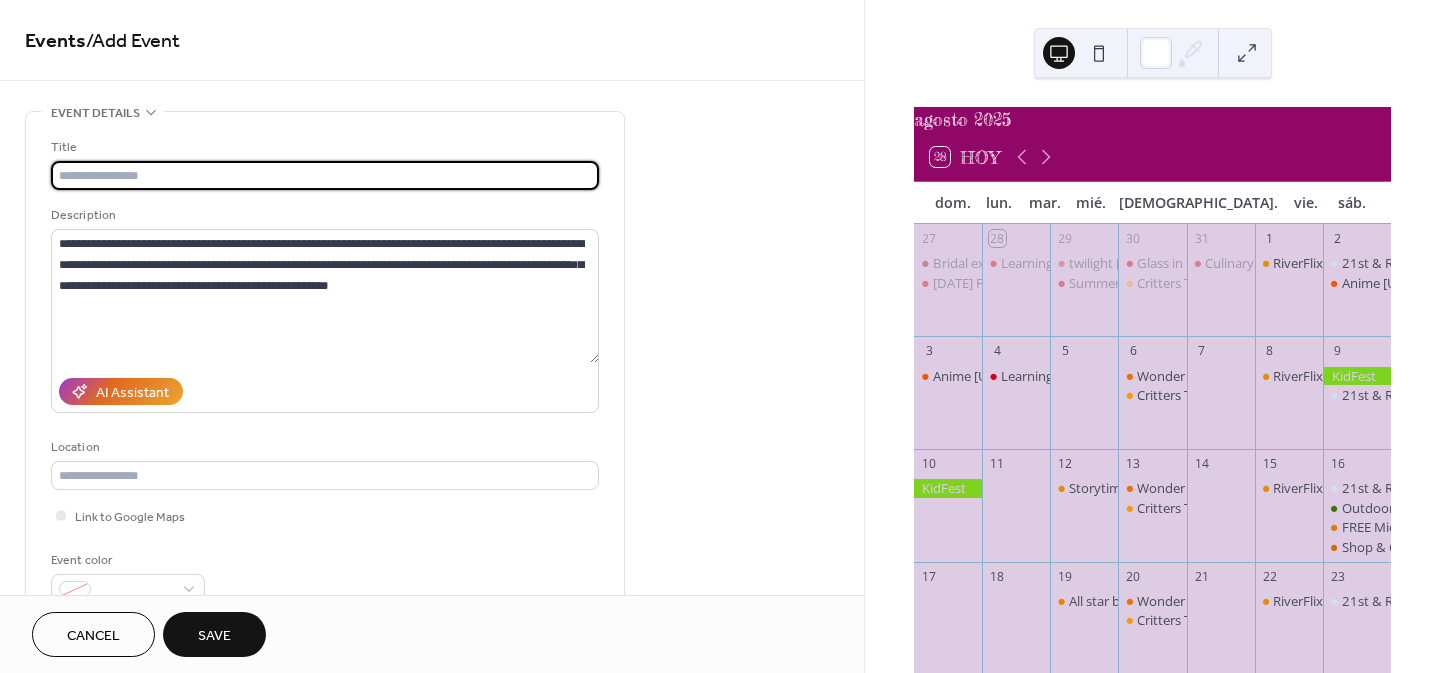 click at bounding box center [325, 175] 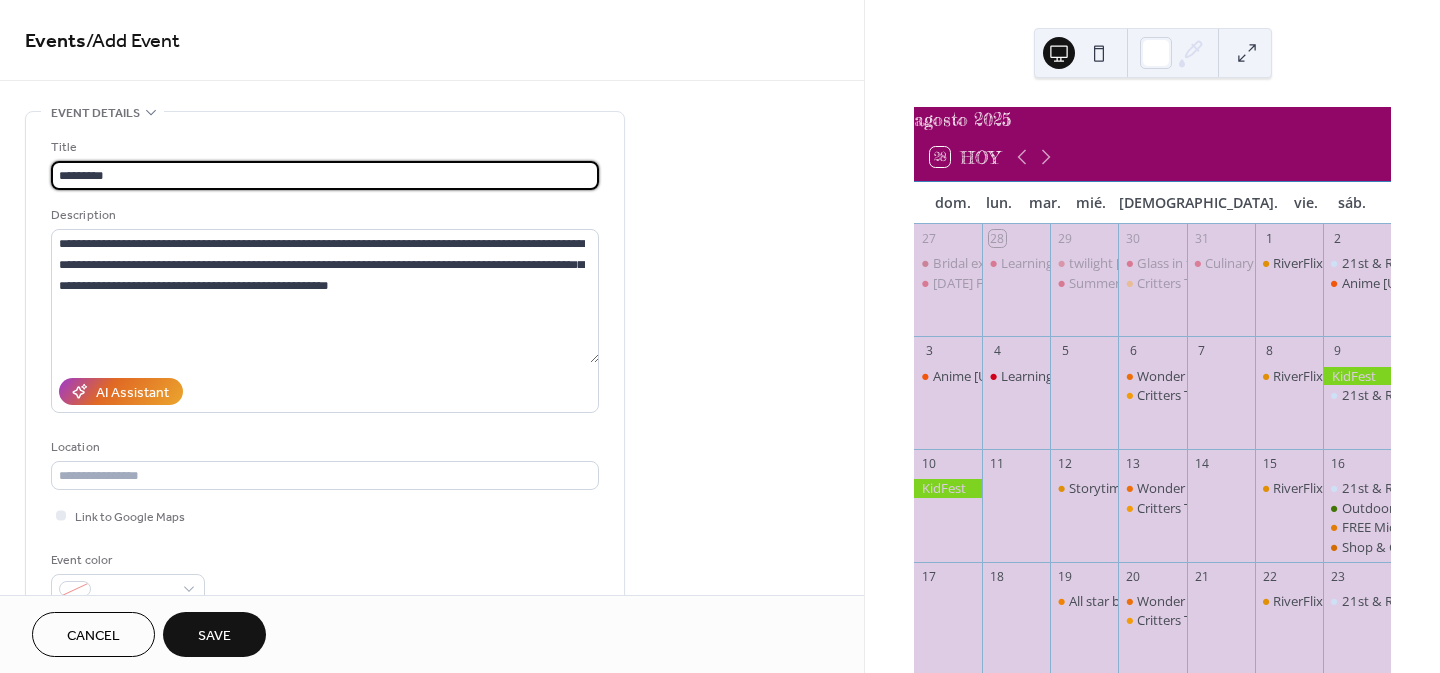 click on "Save" at bounding box center (214, 634) 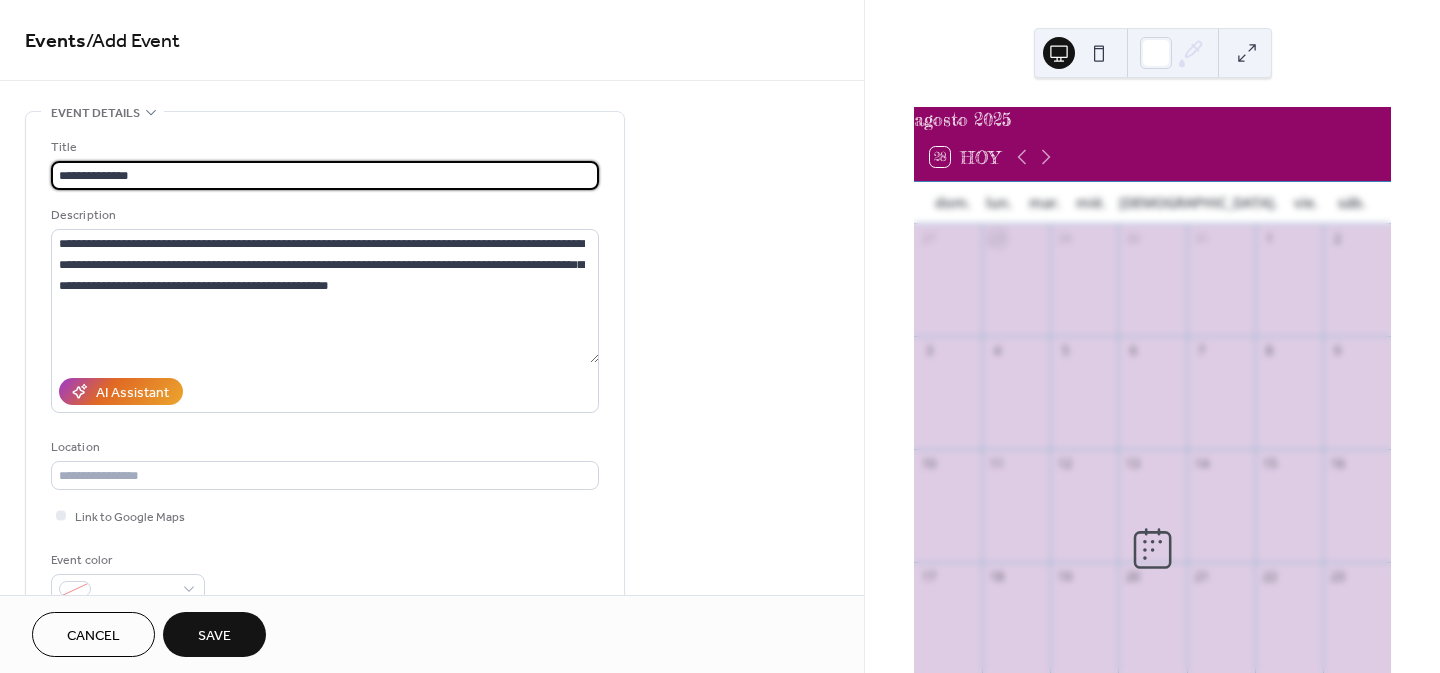 type on "**********" 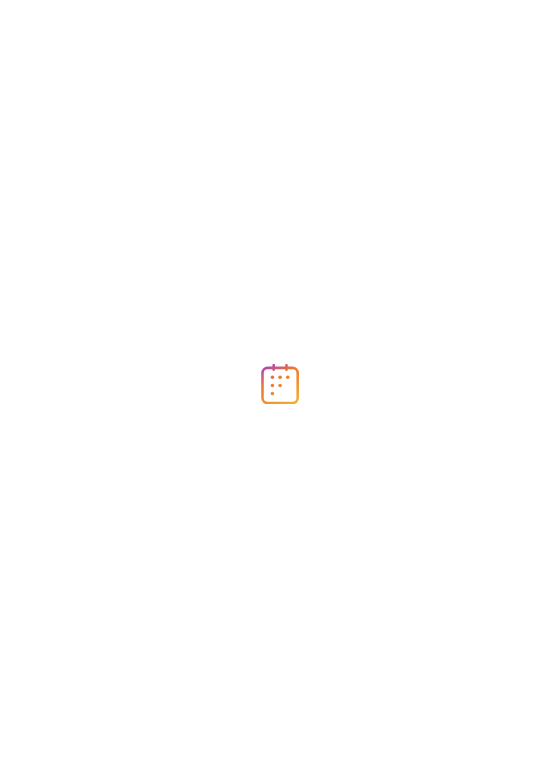 scroll, scrollTop: 0, scrollLeft: 0, axis: both 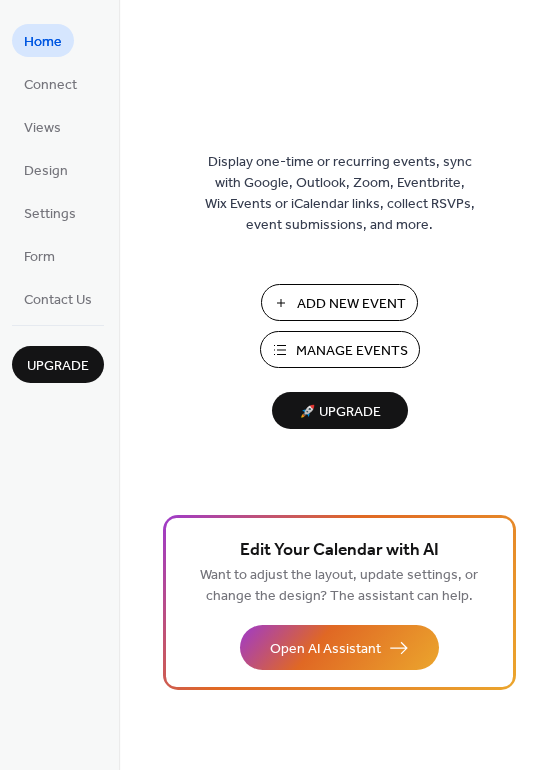 click on "Add New Event" at bounding box center [339, 302] 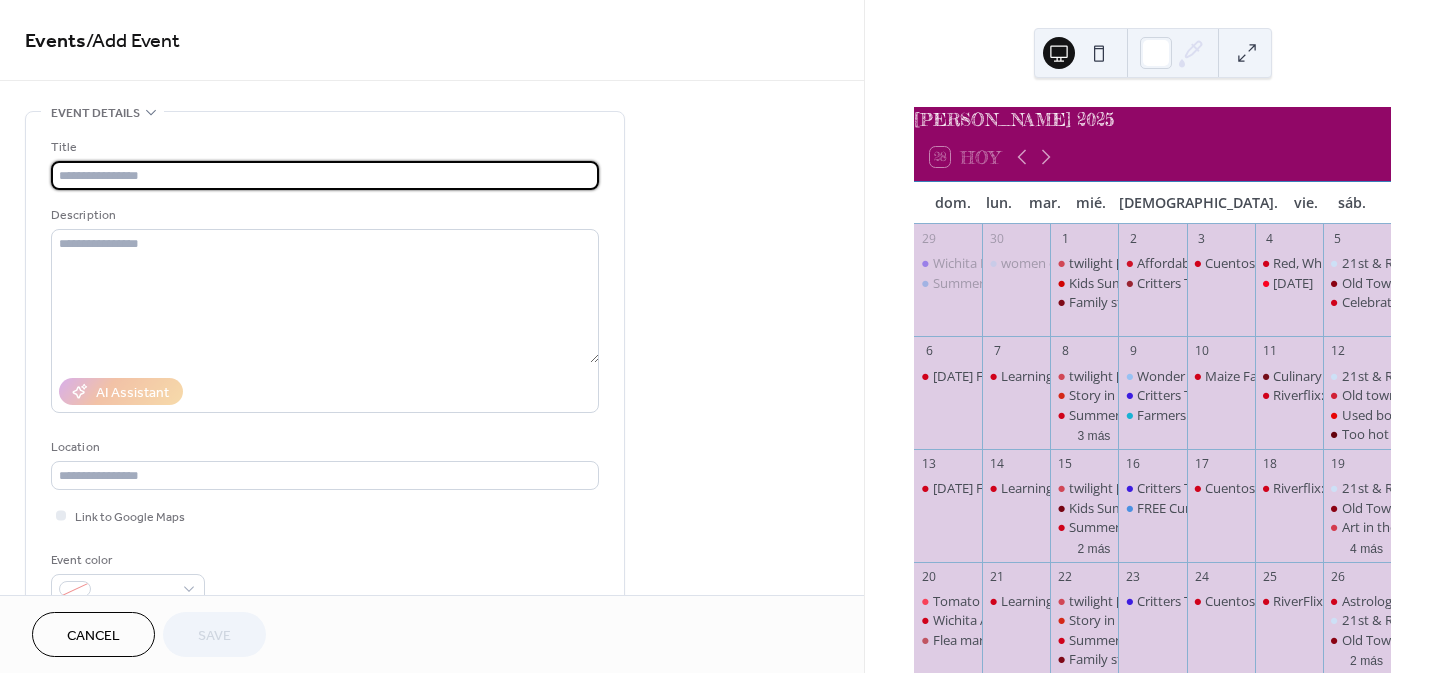 scroll, scrollTop: 0, scrollLeft: 0, axis: both 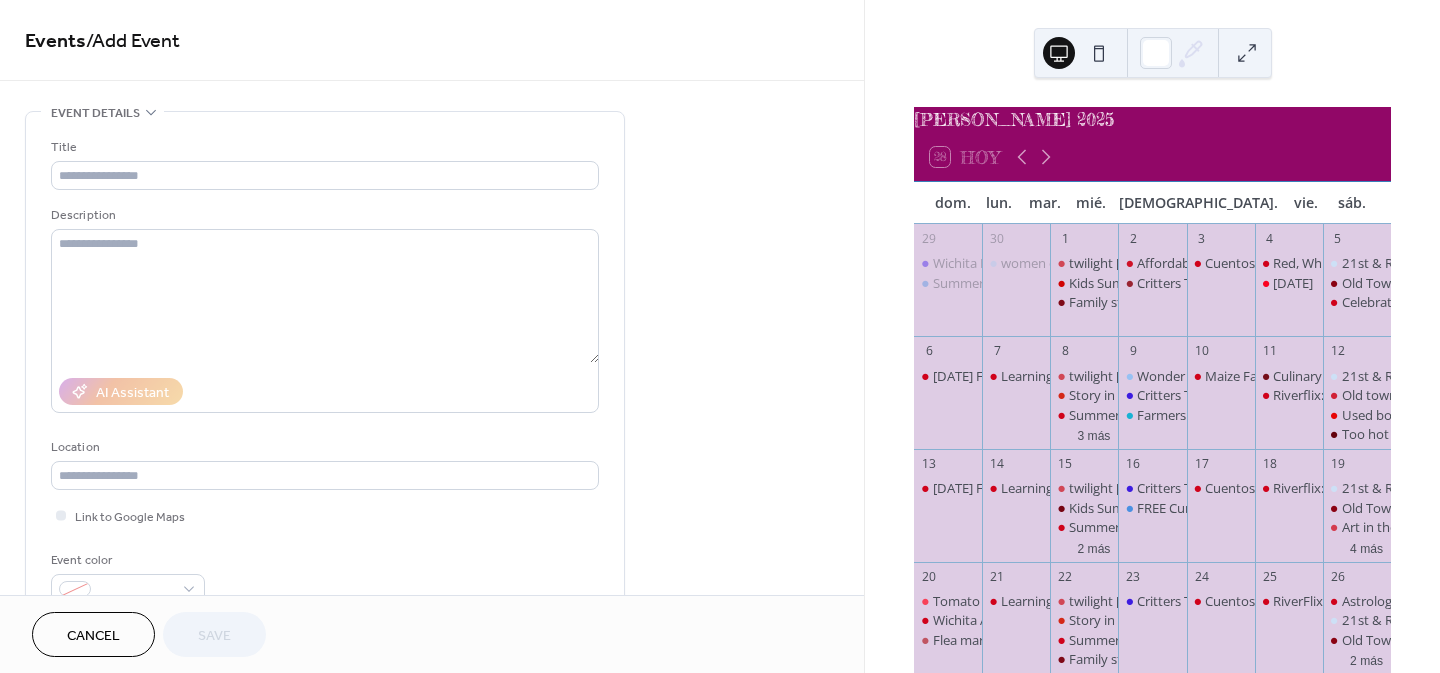 click on "Cancel" at bounding box center [93, 636] 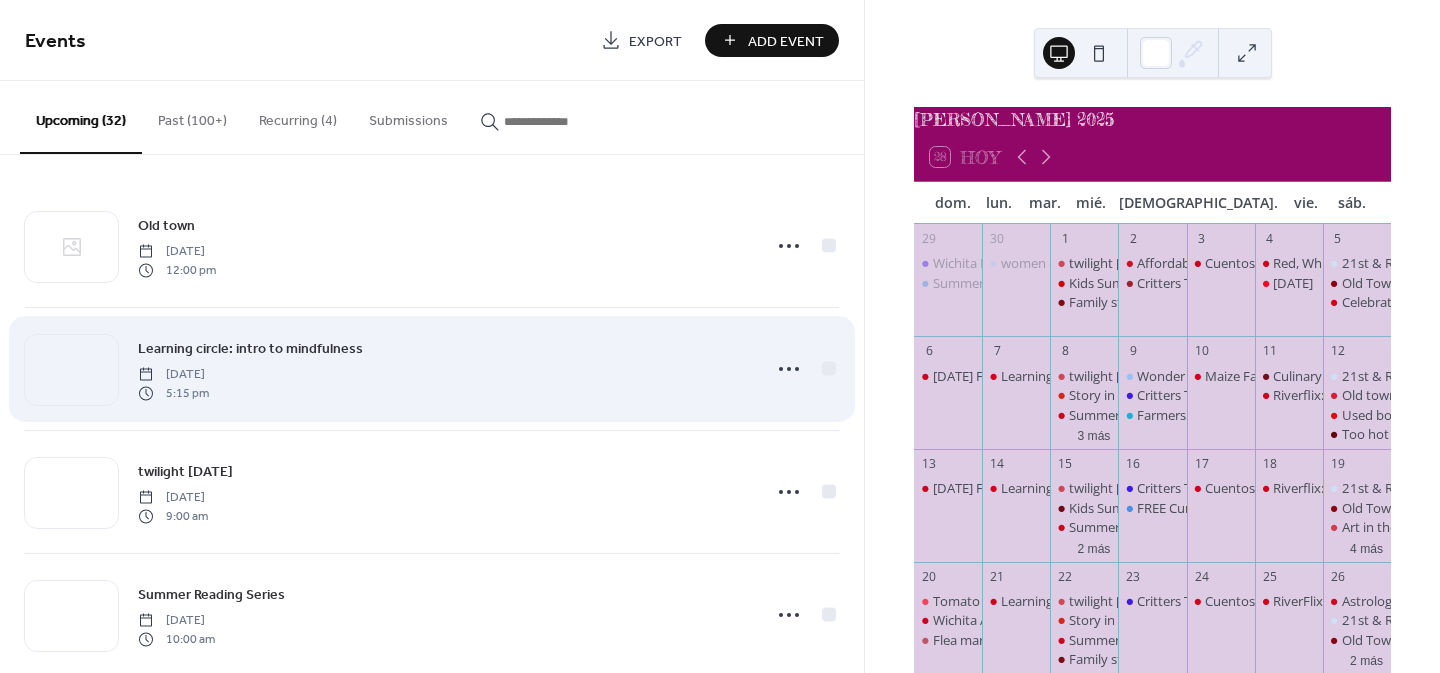 click on "Learning circle: intro to mindfulness [DATE] 5:15 pm" at bounding box center [443, 369] 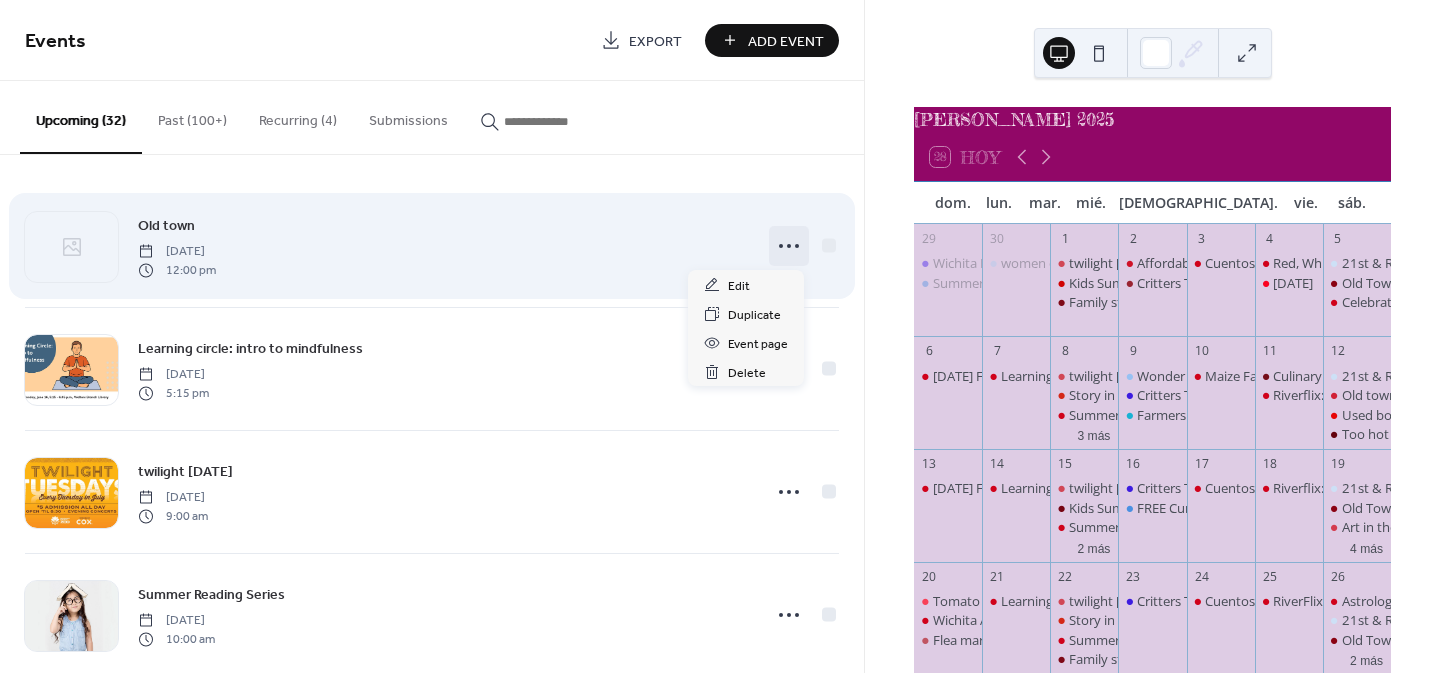 click 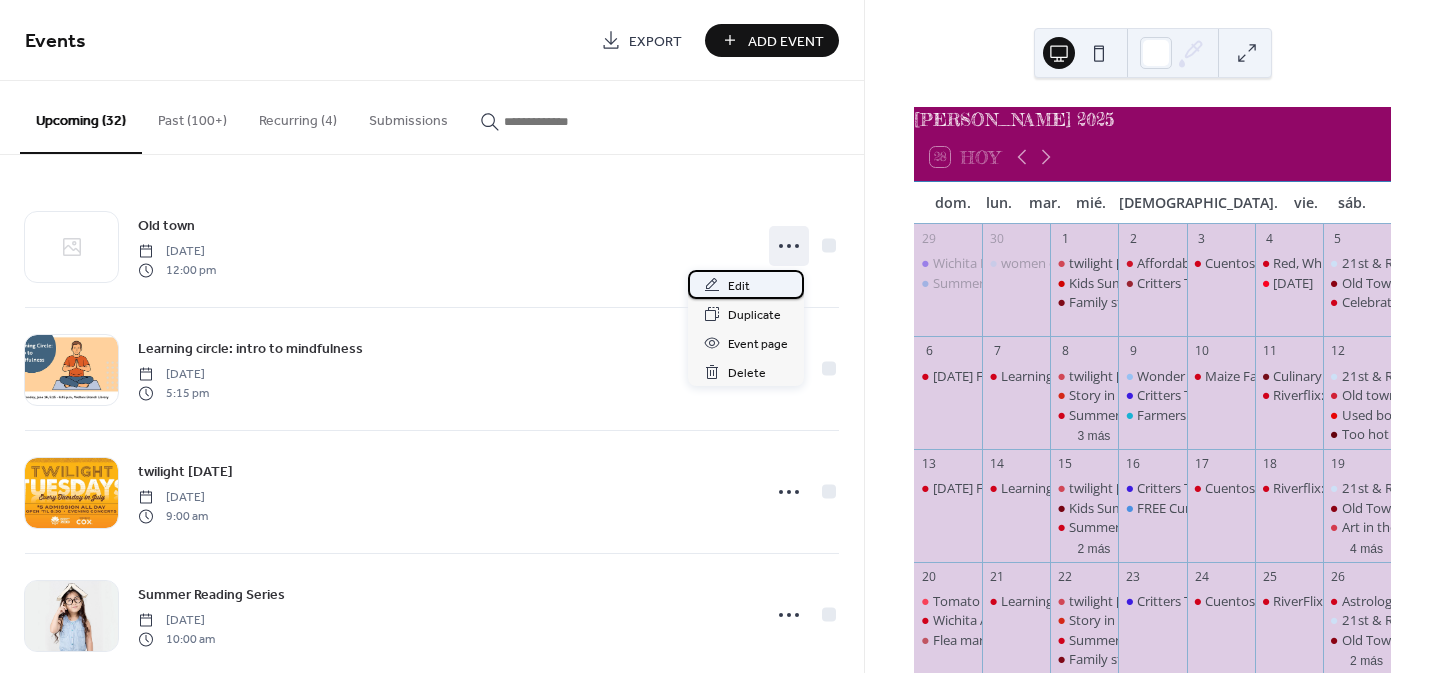 click on "Edit" at bounding box center [746, 284] 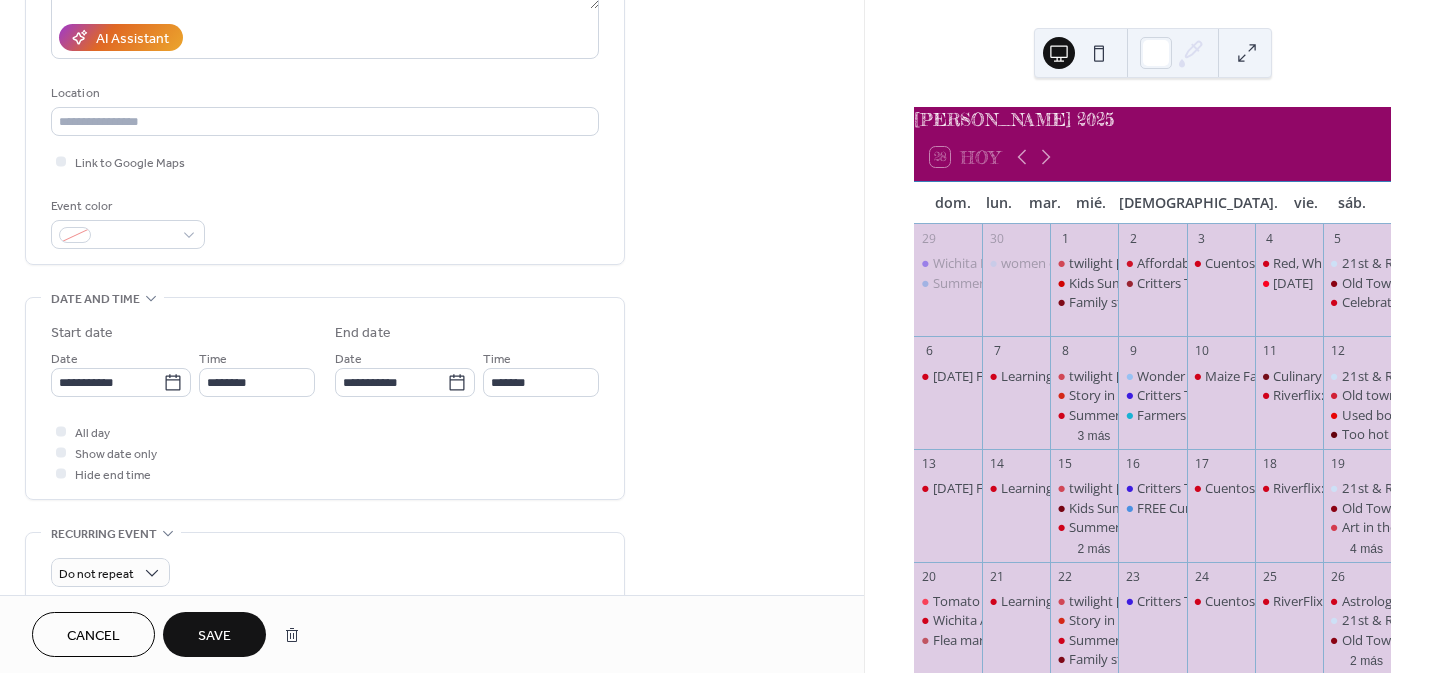 scroll, scrollTop: 357, scrollLeft: 0, axis: vertical 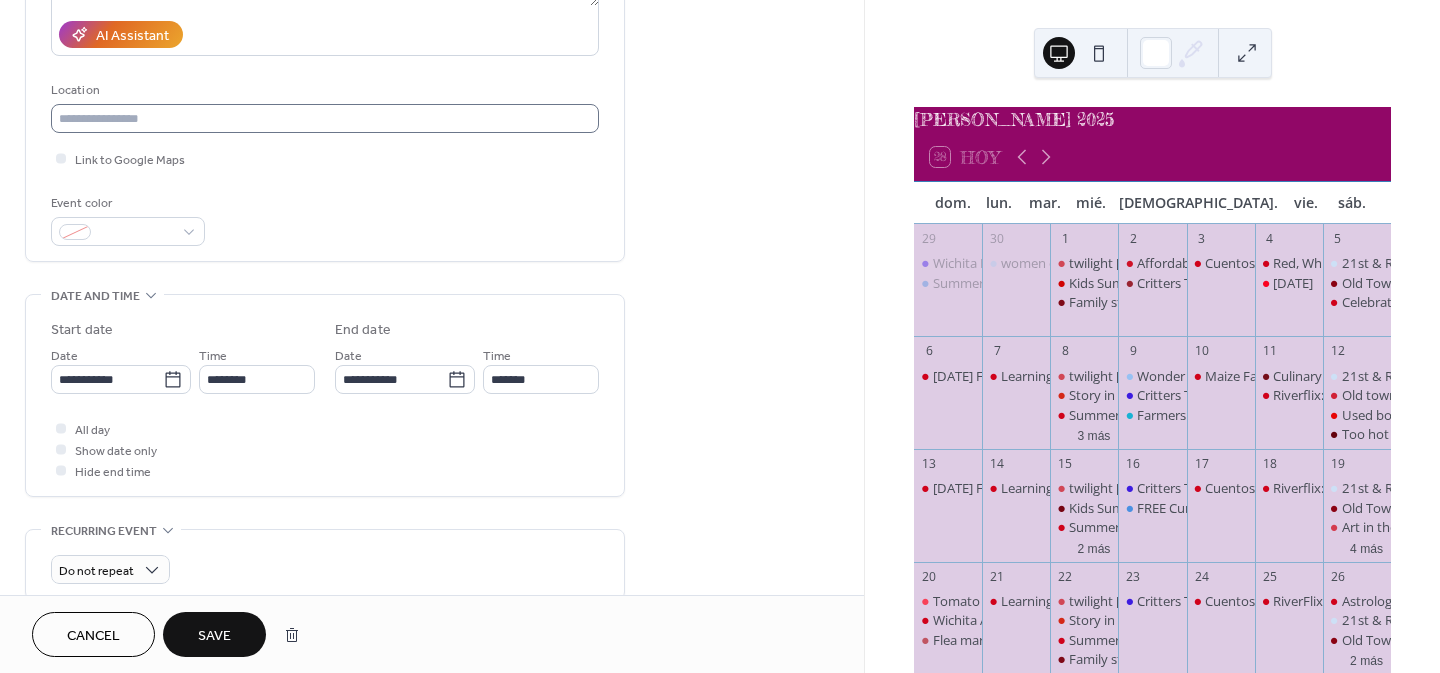 type on "**********" 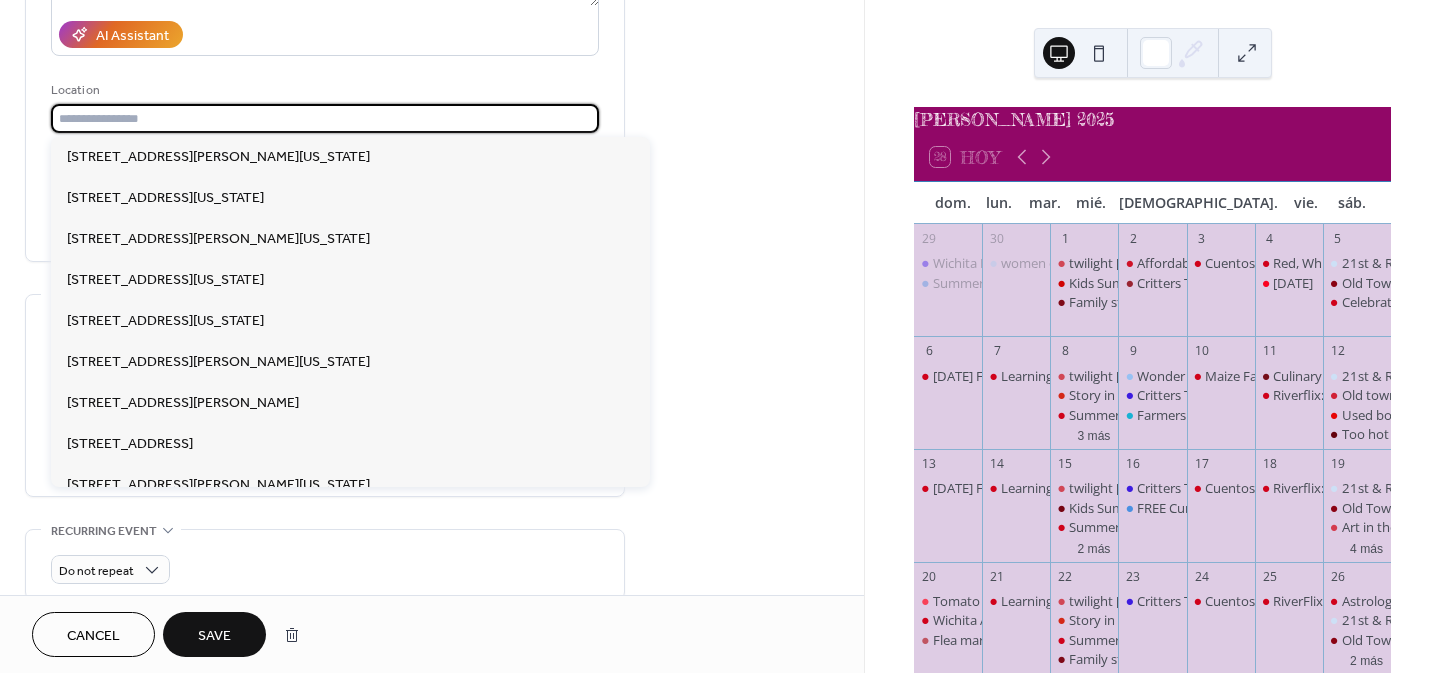 click at bounding box center (325, 118) 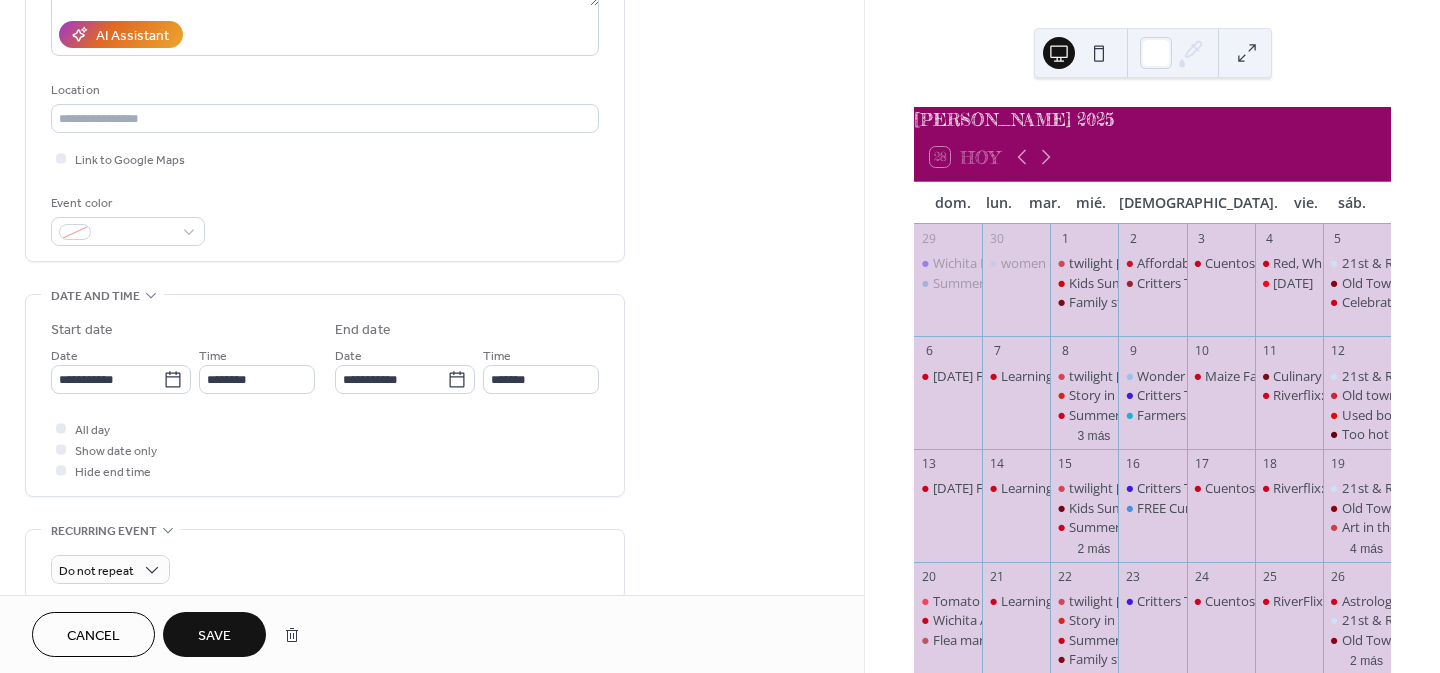 click on "**********" at bounding box center (432, 516) 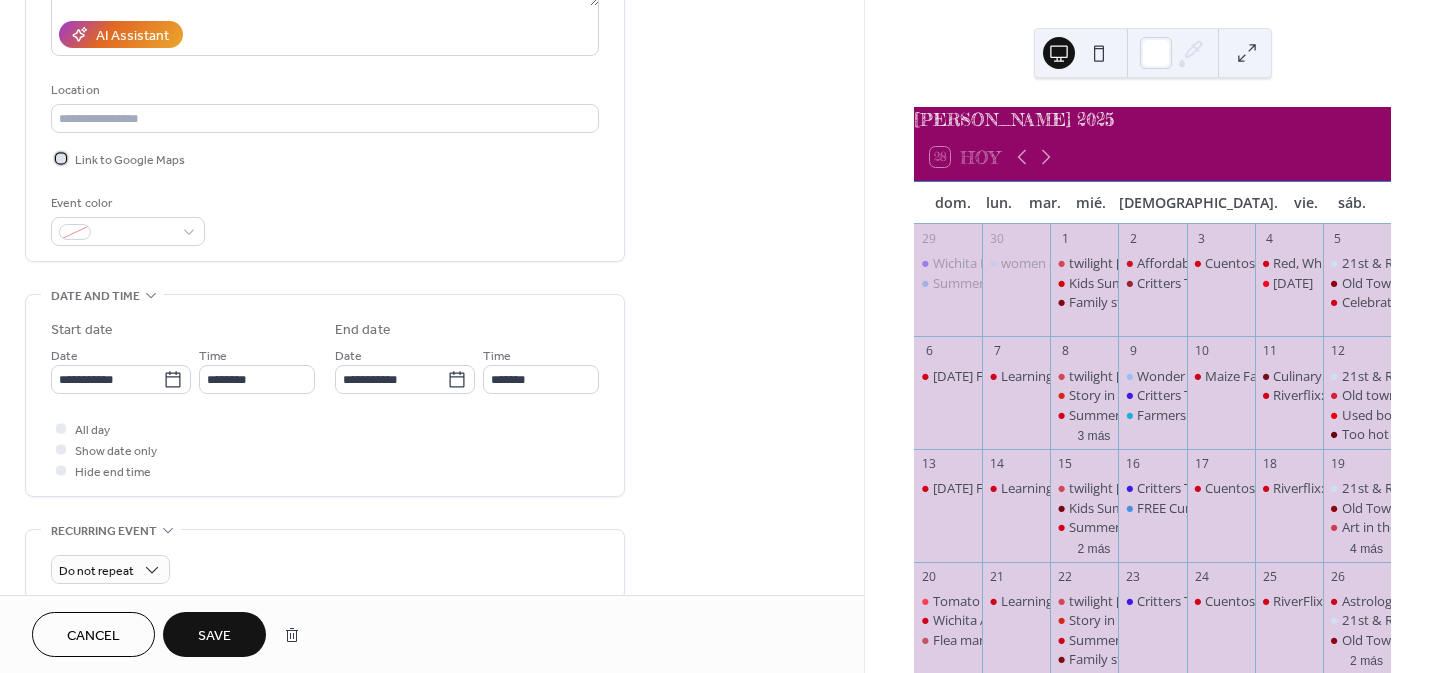 click on "Link to Google Maps" at bounding box center (130, 160) 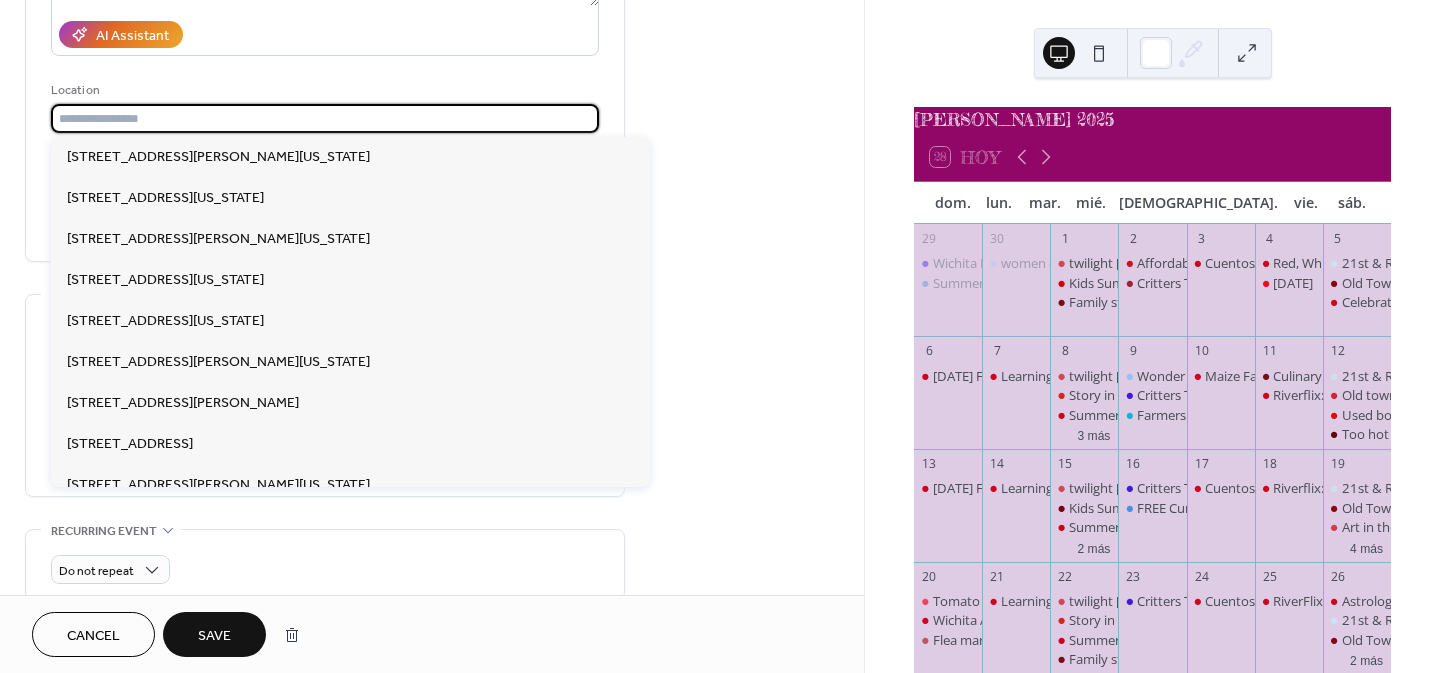 click at bounding box center [325, 118] 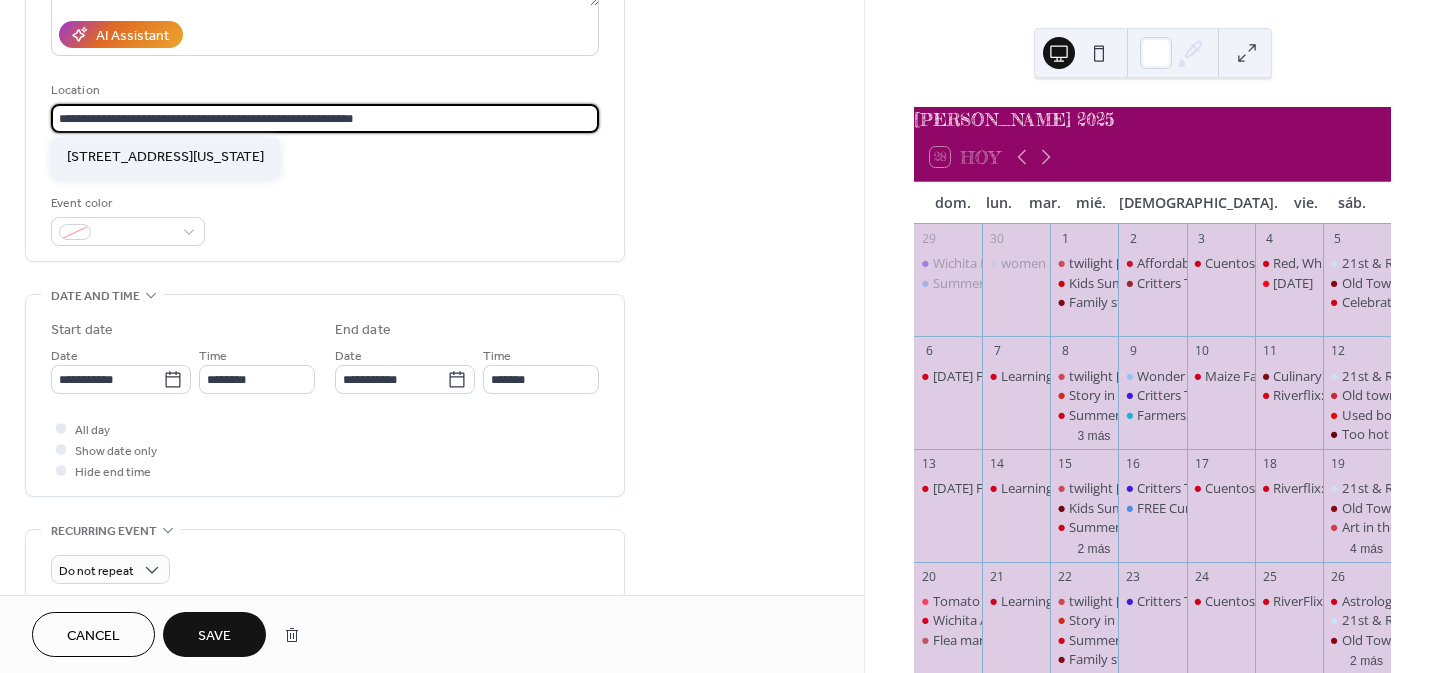 type on "**********" 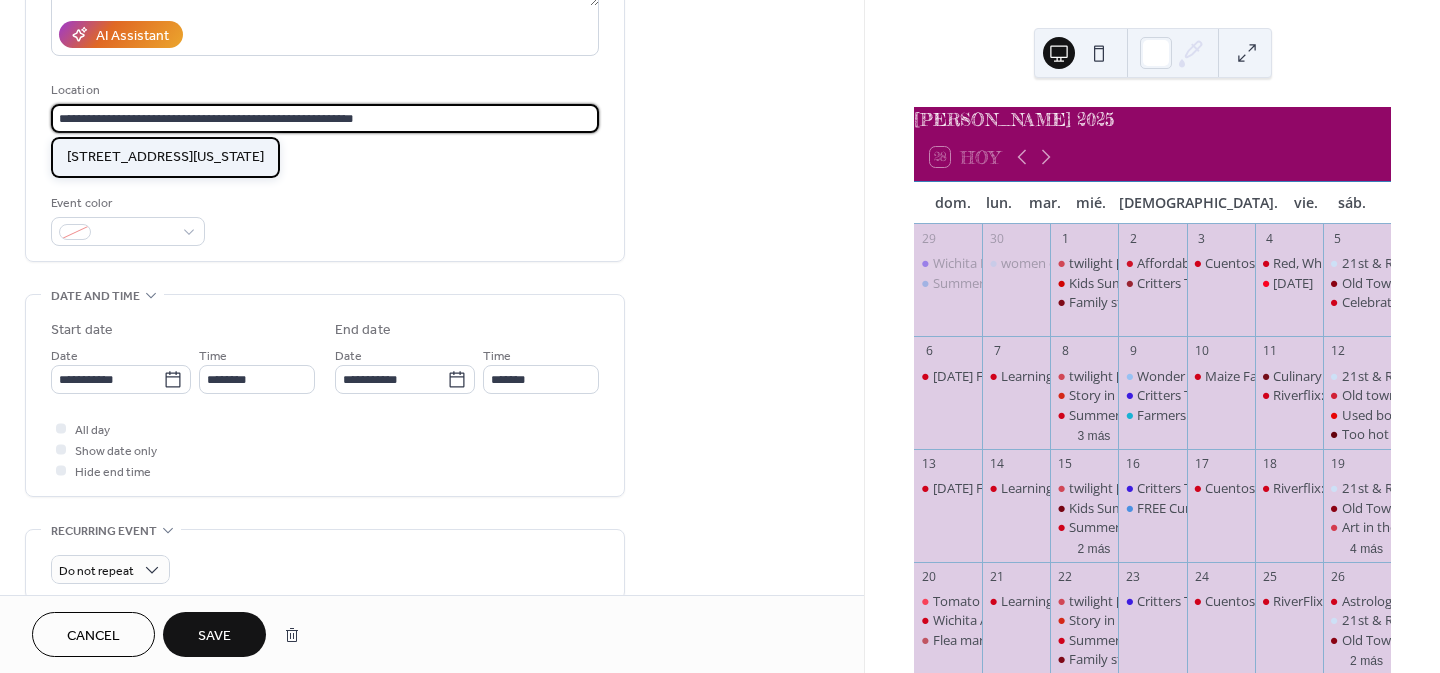 click on "[STREET_ADDRESS][US_STATE]" at bounding box center [165, 157] 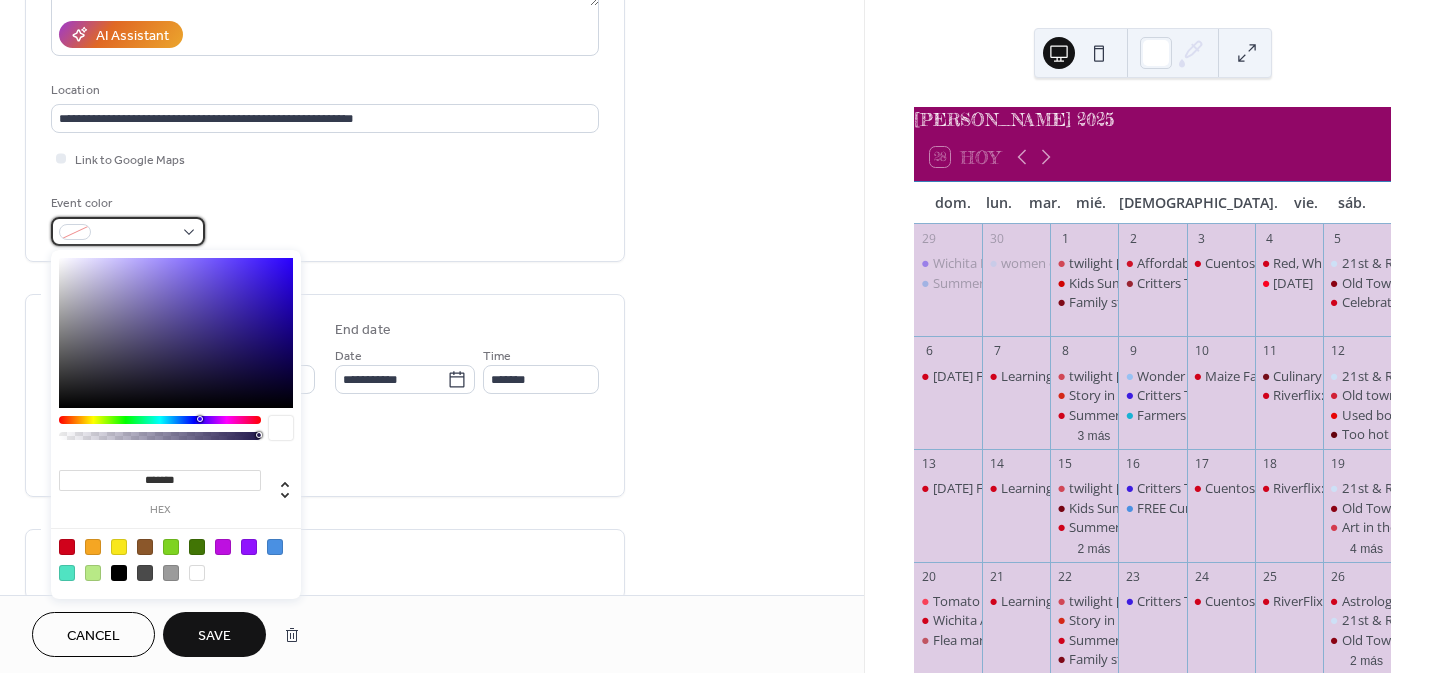 click at bounding box center (128, 231) 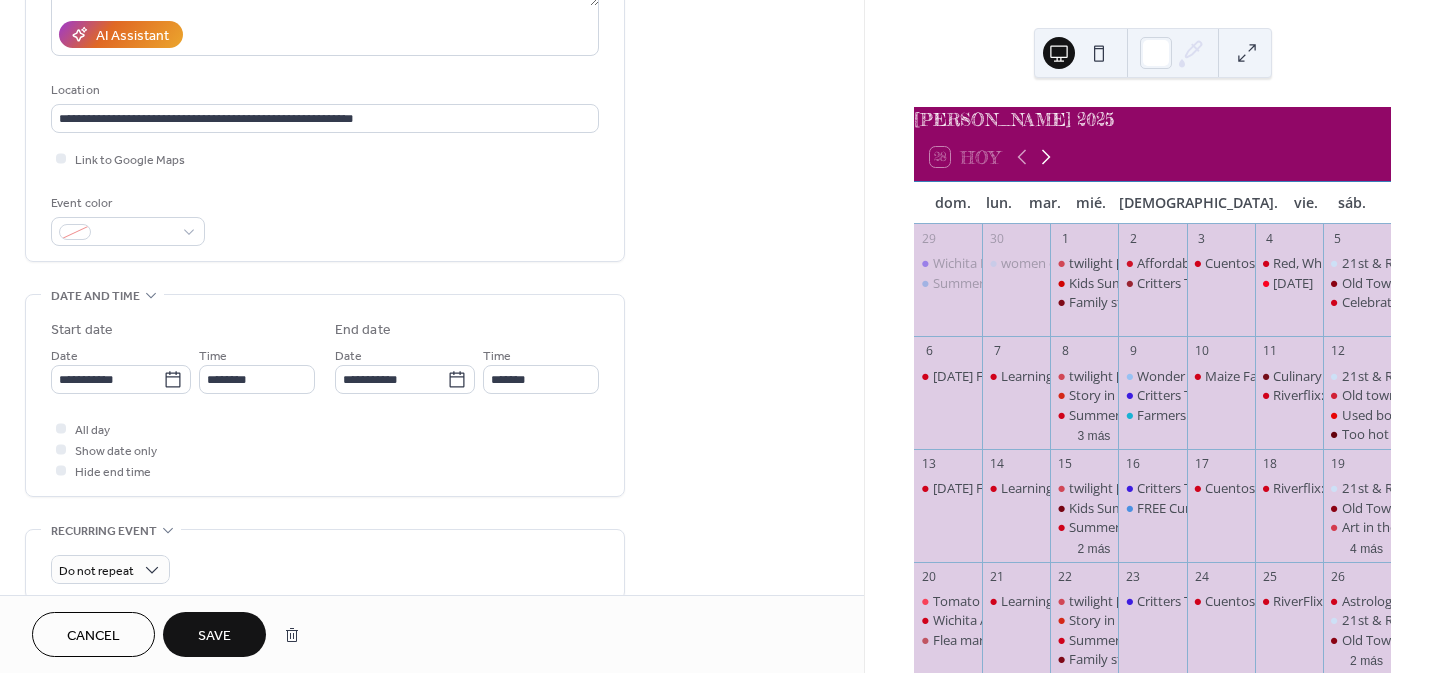click 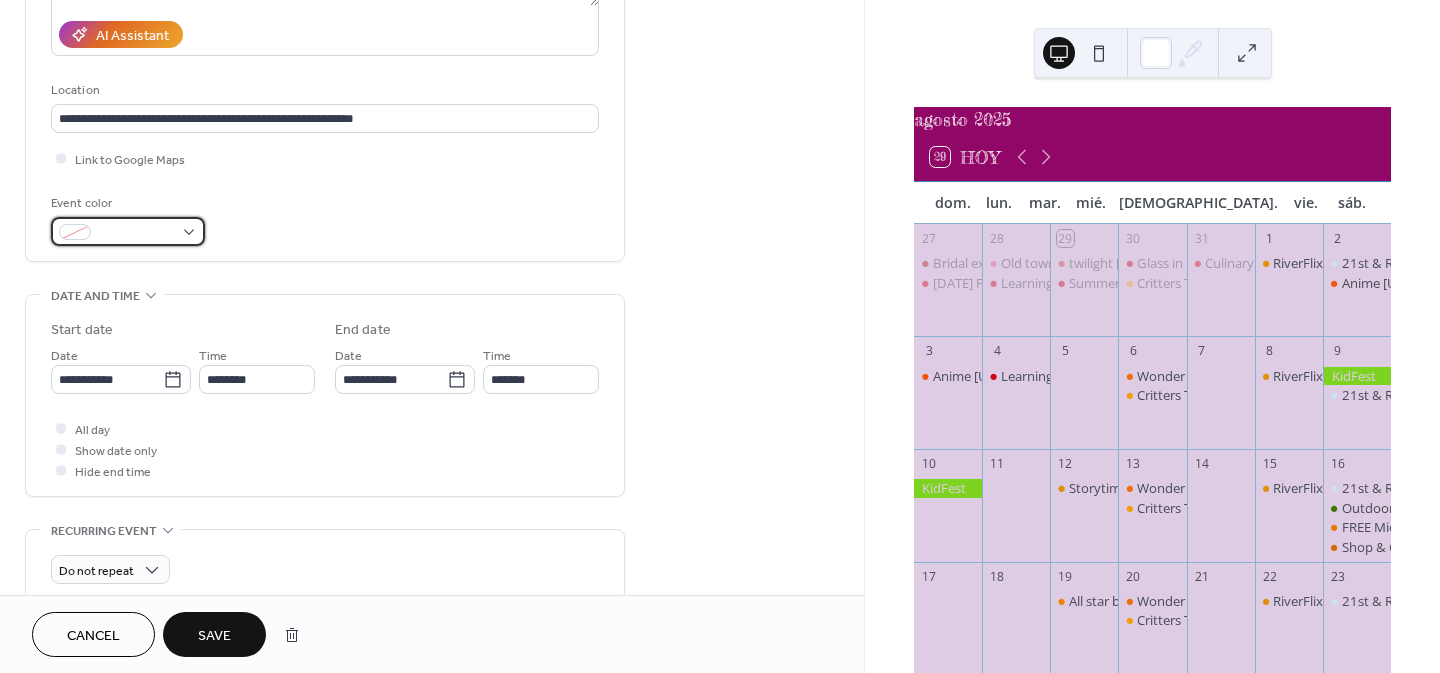 click at bounding box center (136, 233) 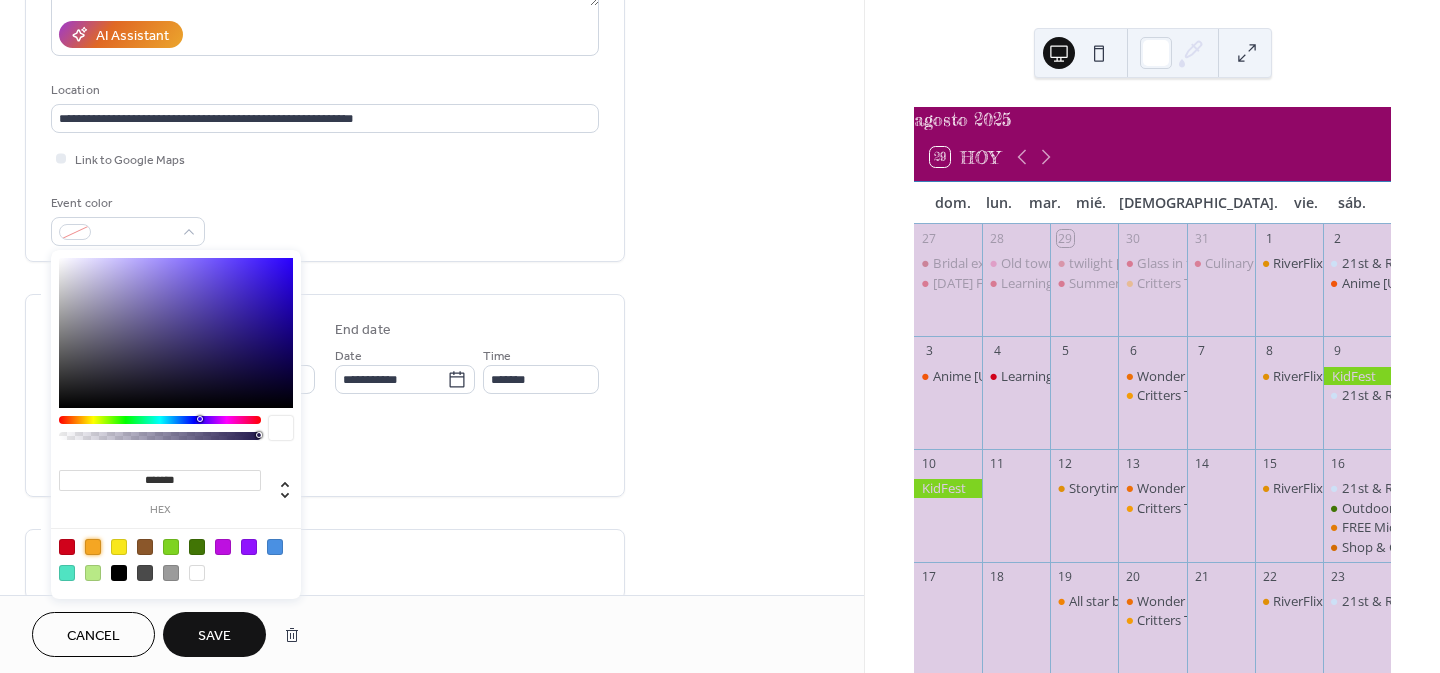 click at bounding box center [93, 547] 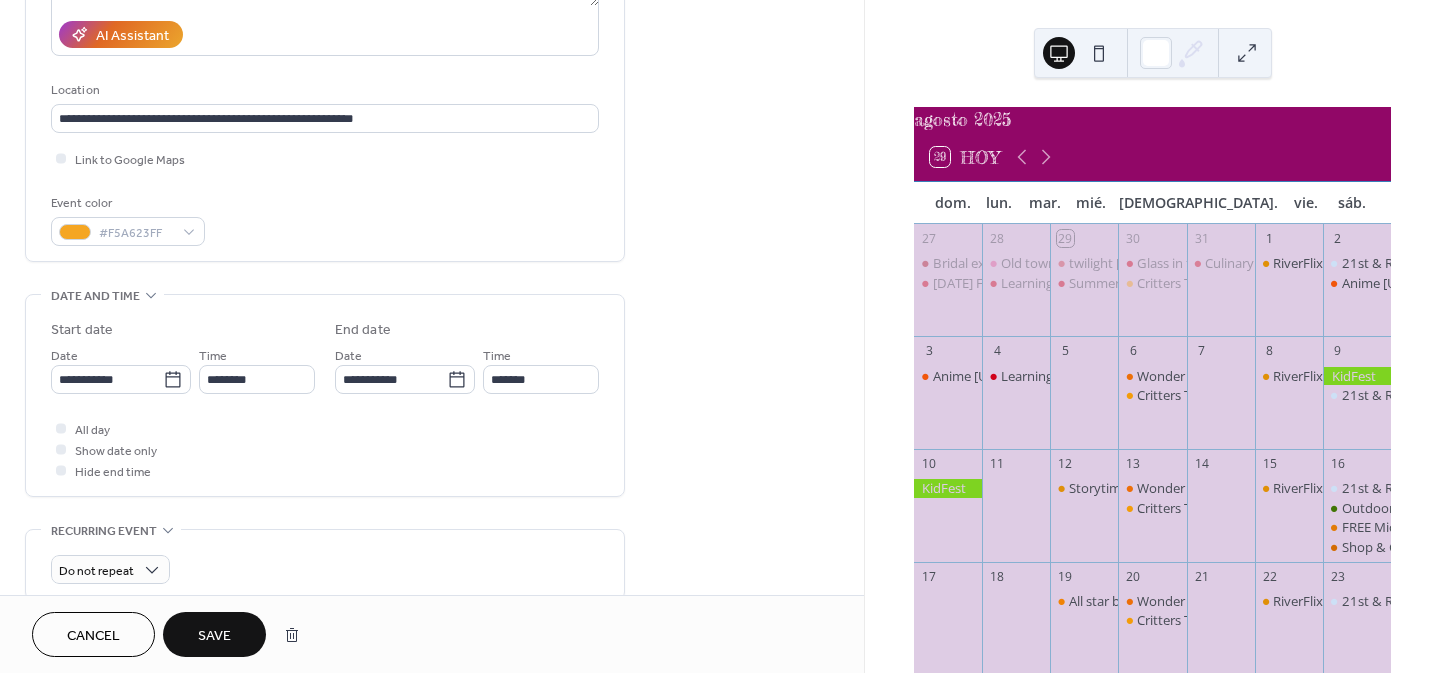 click on "All day Show date only Hide end time" at bounding box center (325, 449) 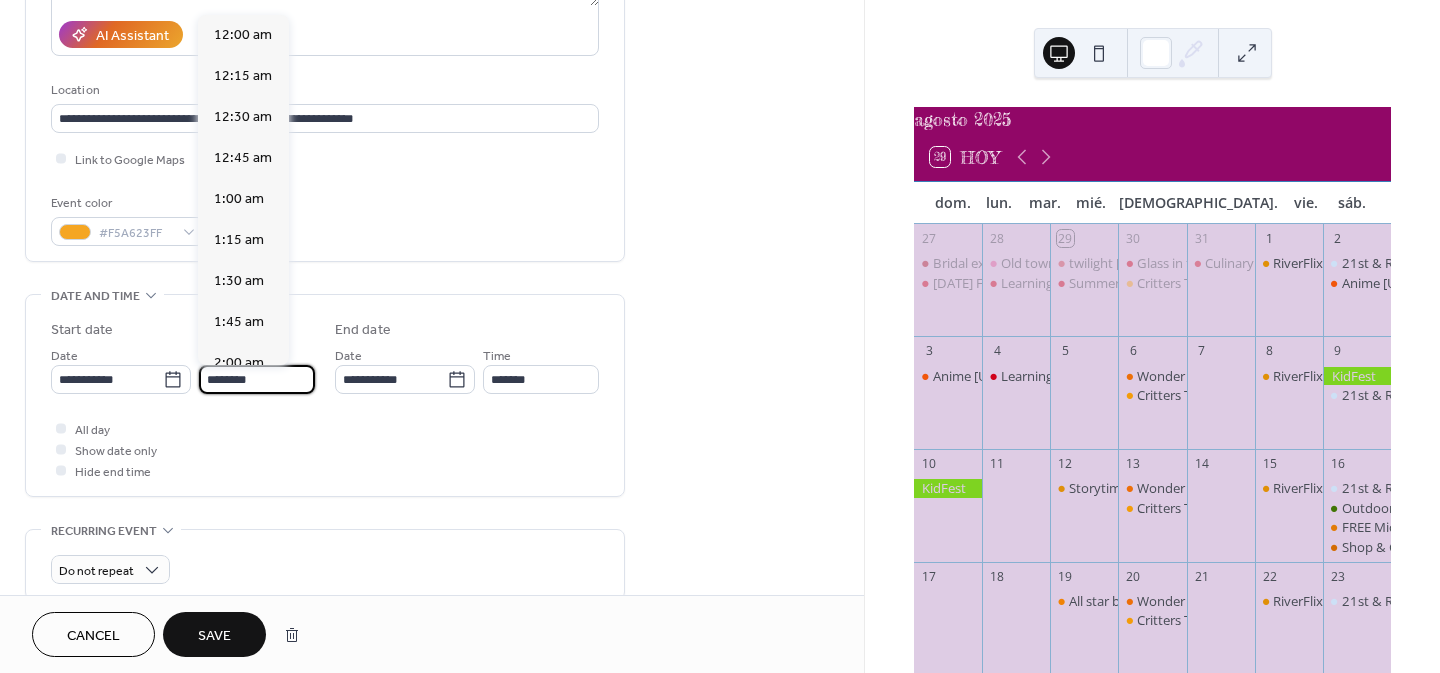 click on "********" at bounding box center [257, 379] 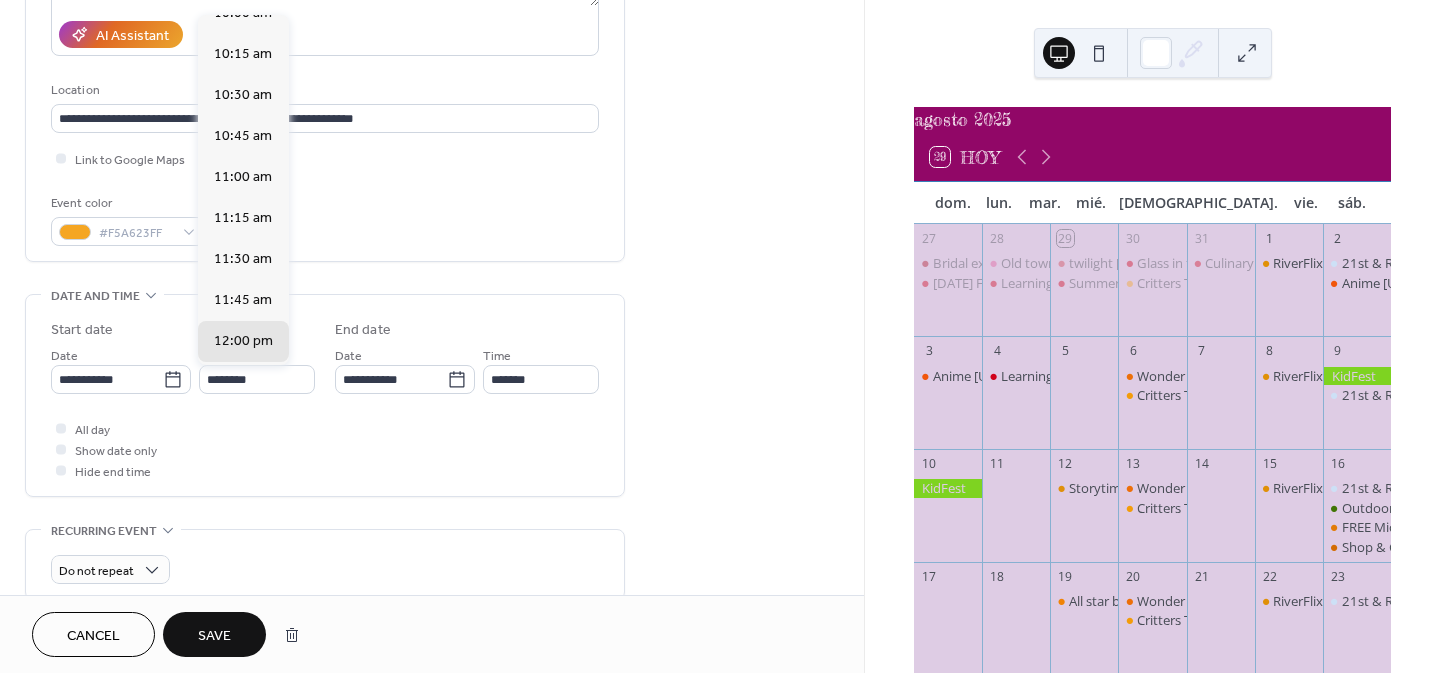 scroll, scrollTop: 1356, scrollLeft: 0, axis: vertical 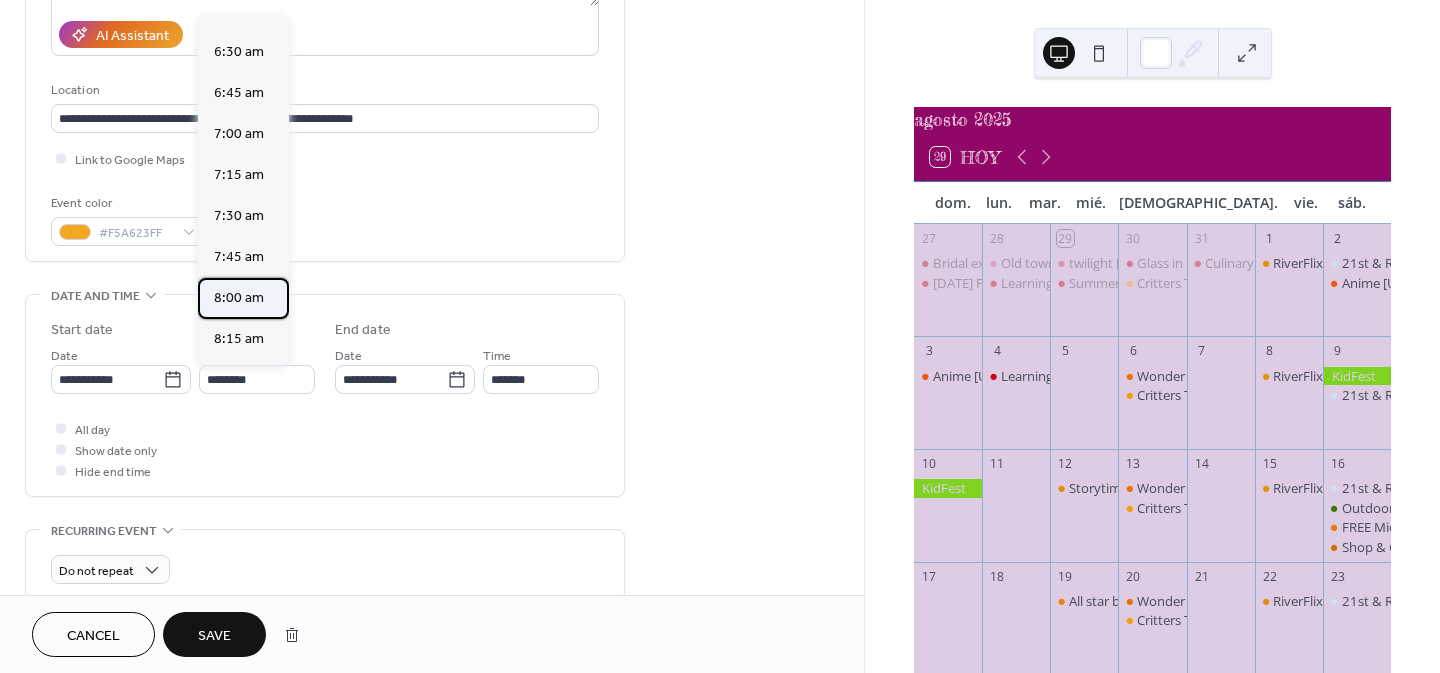 click on "8:00 am" at bounding box center (243, 298) 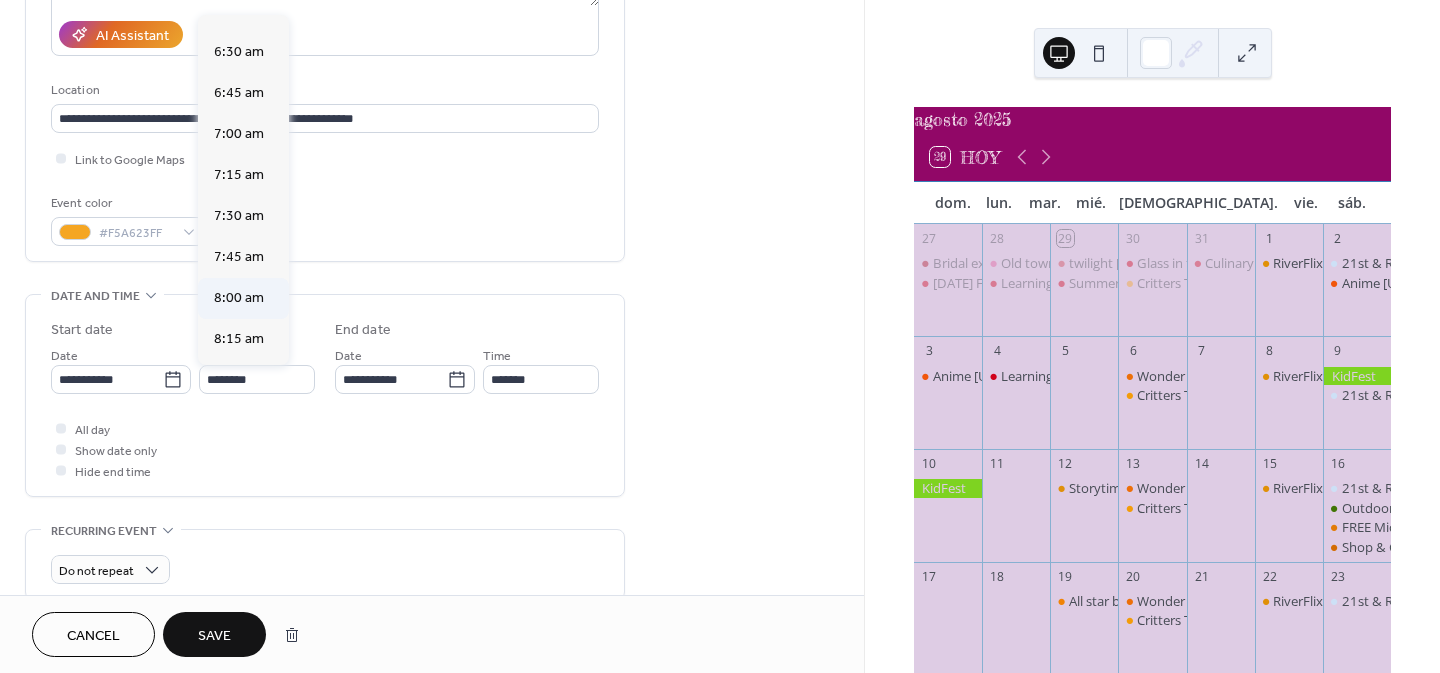 type on "*******" 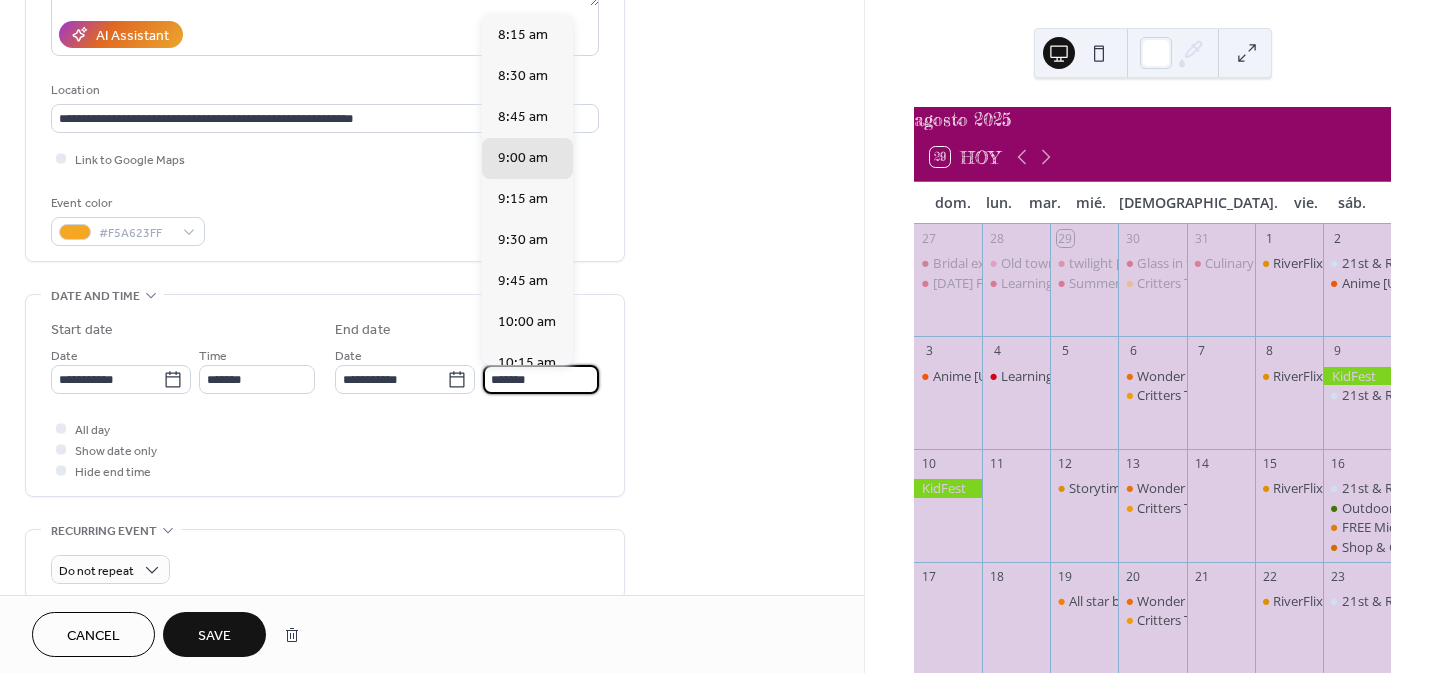 click on "*******" at bounding box center [541, 379] 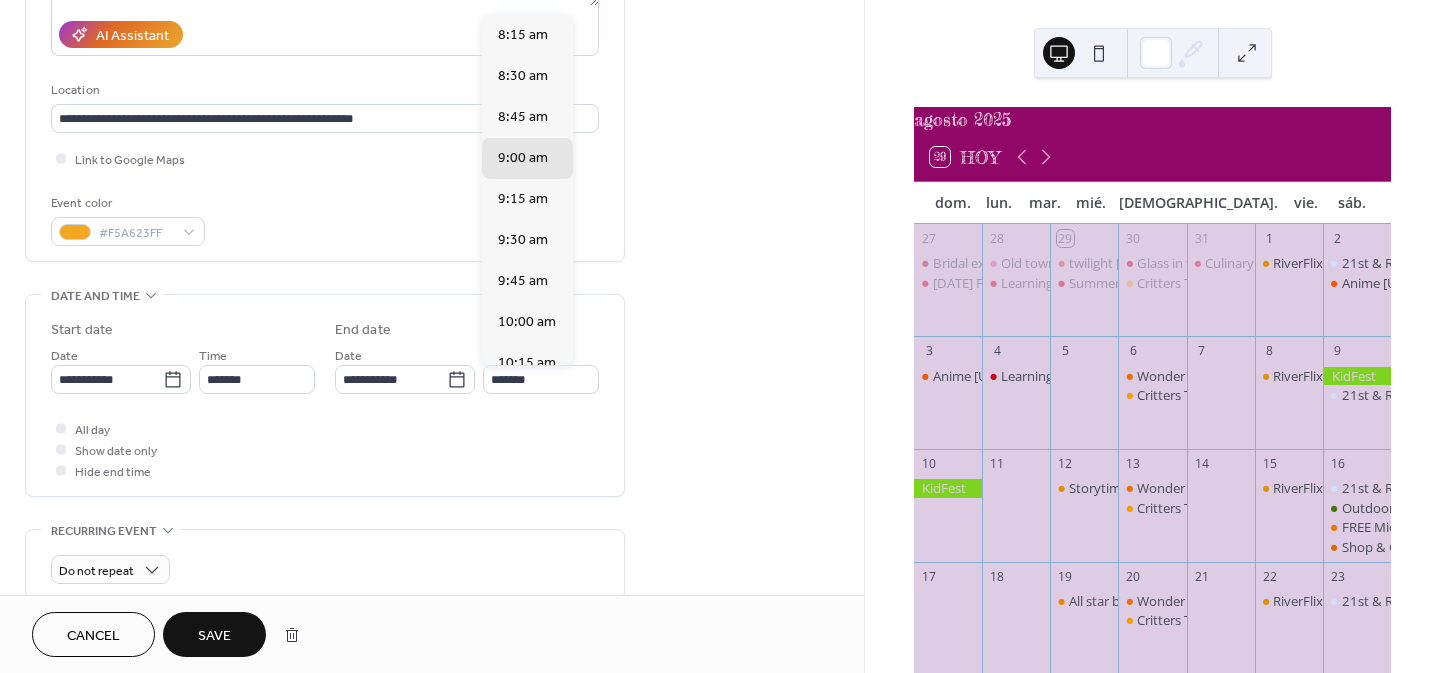 scroll, scrollTop: 306, scrollLeft: 0, axis: vertical 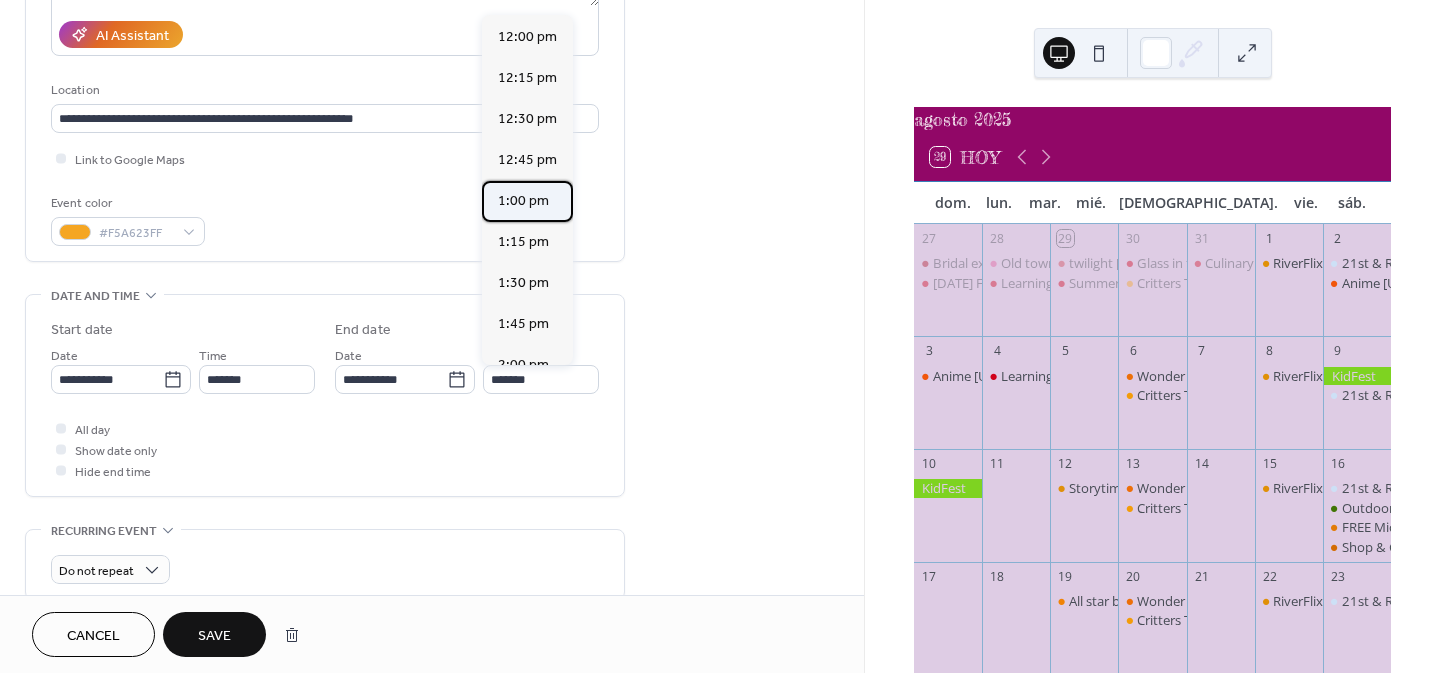 click on "1:00 pm" at bounding box center [523, 201] 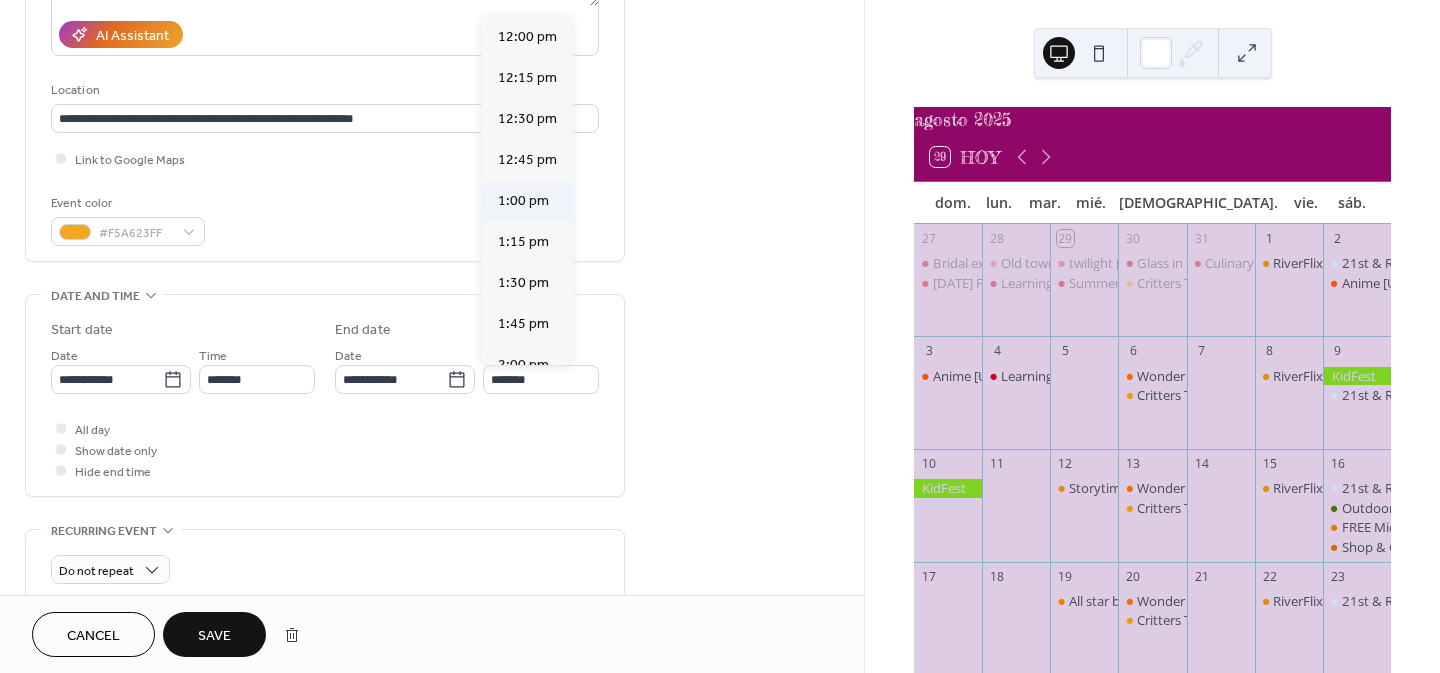 type on "*******" 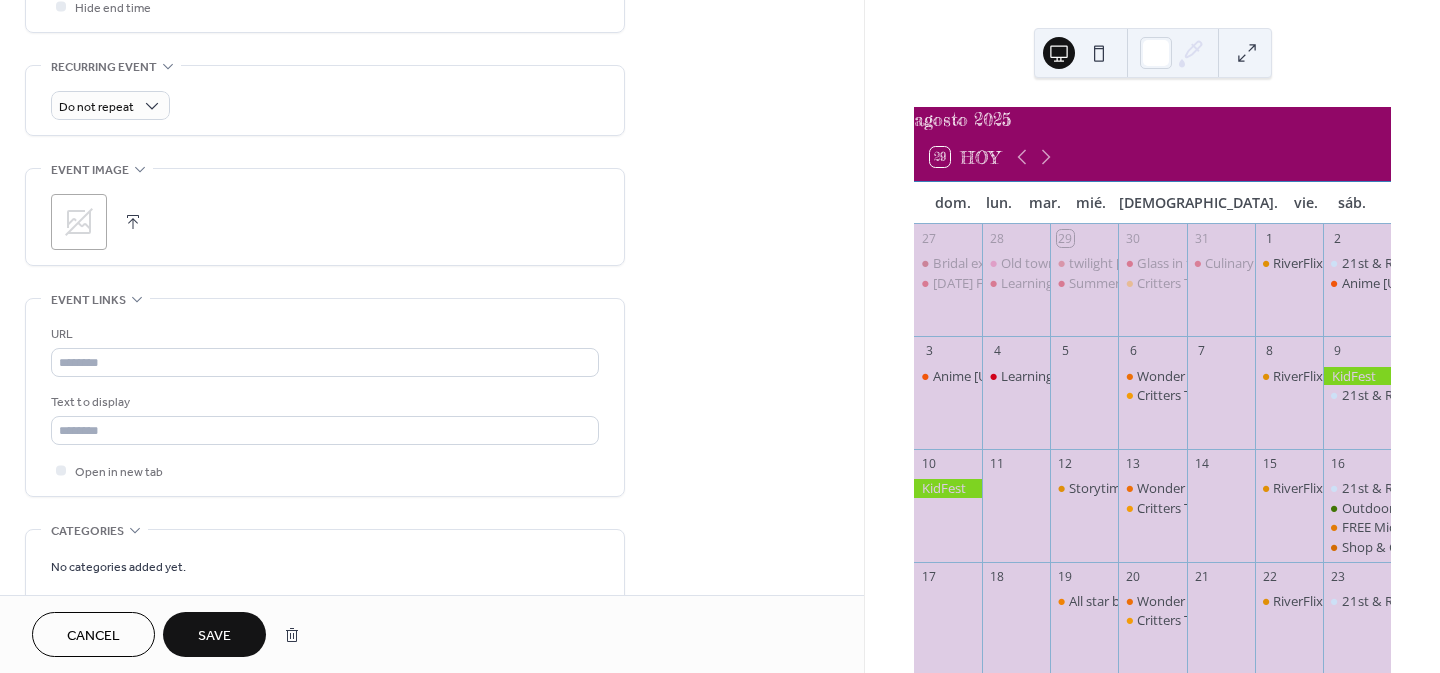 scroll, scrollTop: 822, scrollLeft: 0, axis: vertical 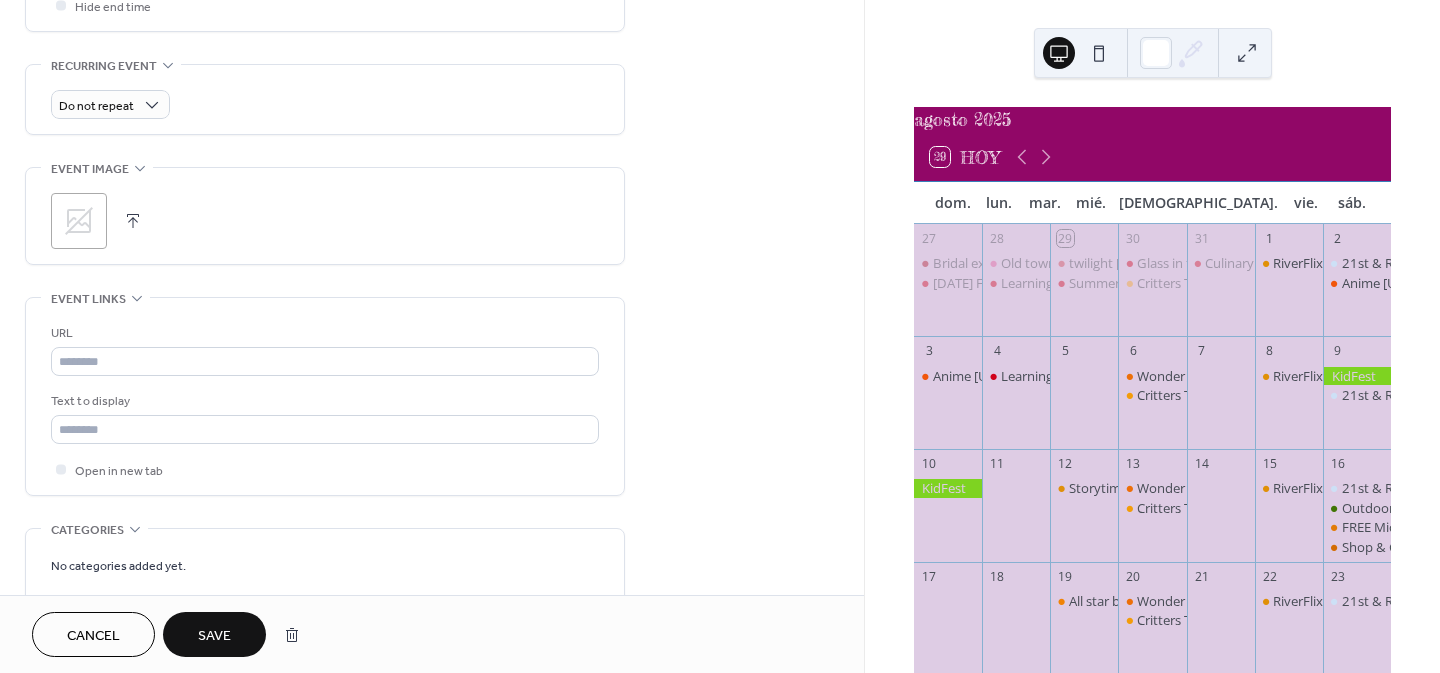 click at bounding box center [133, 221] 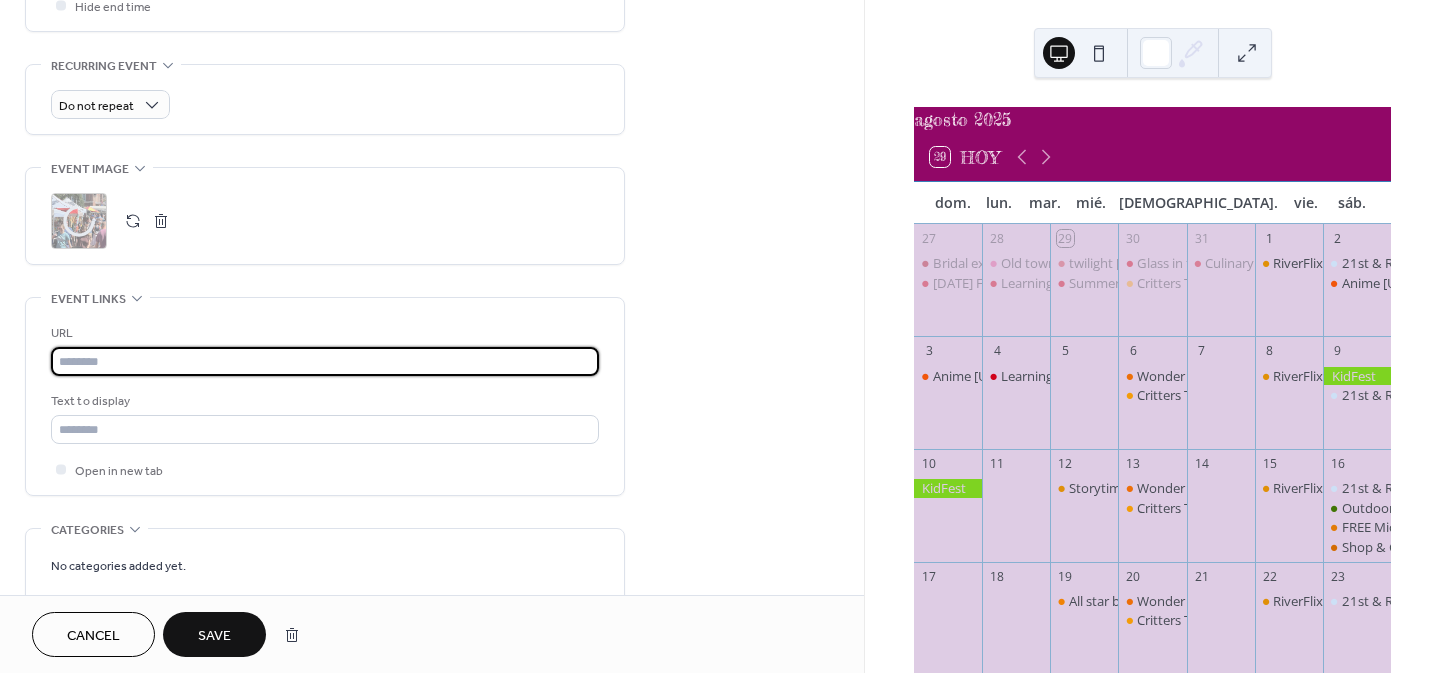 click at bounding box center [325, 361] 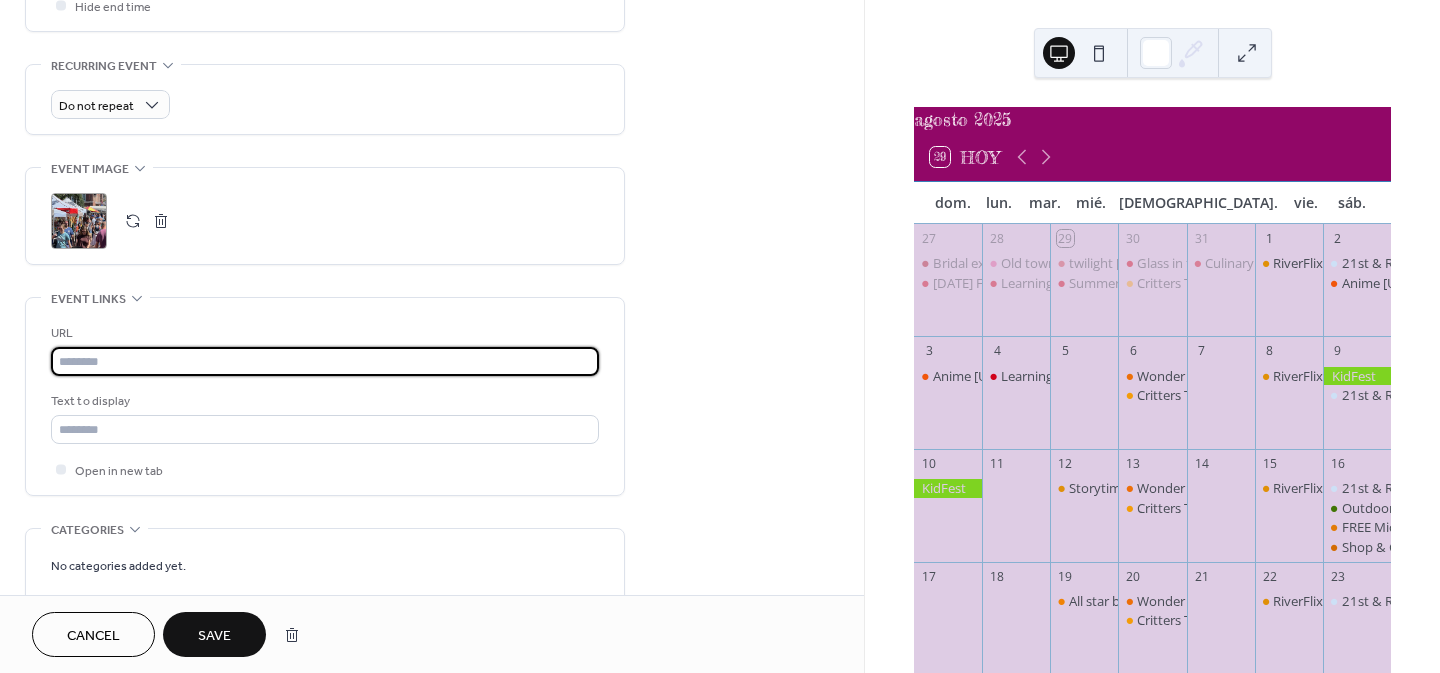 paste on "**********" 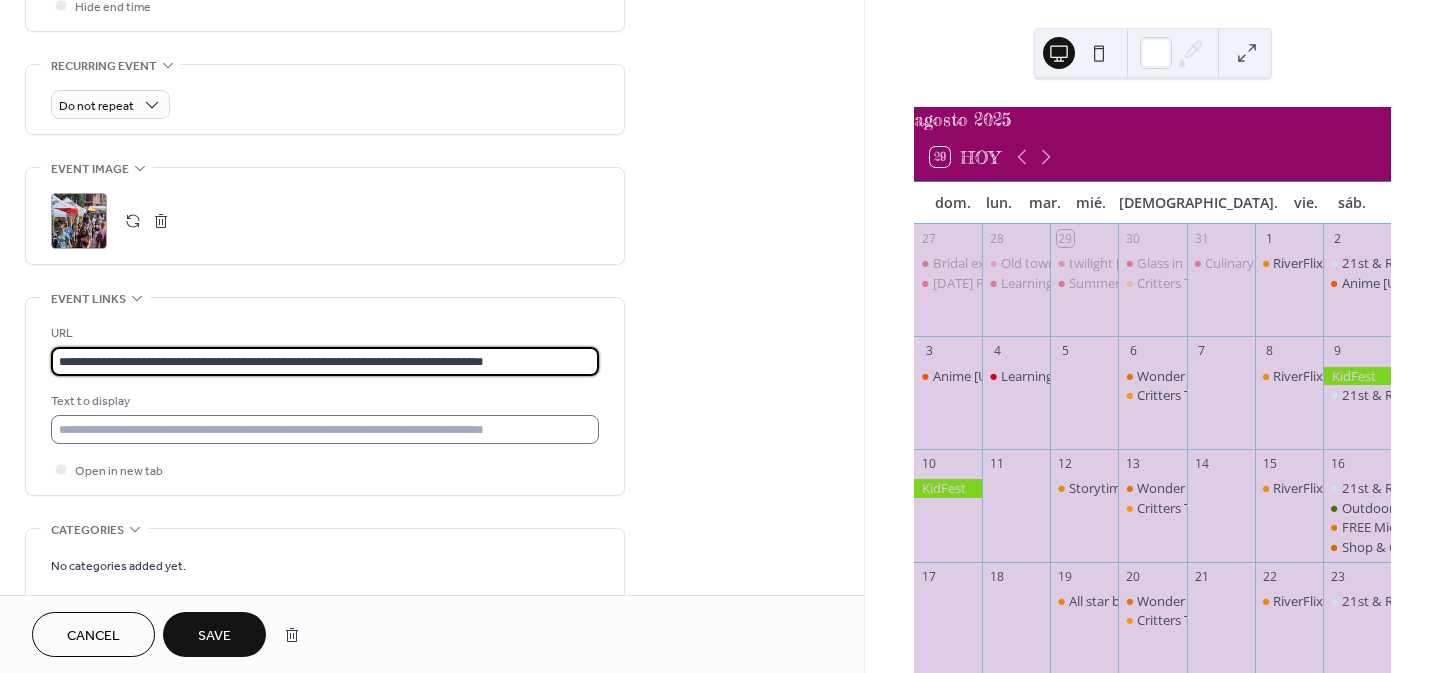 type on "**********" 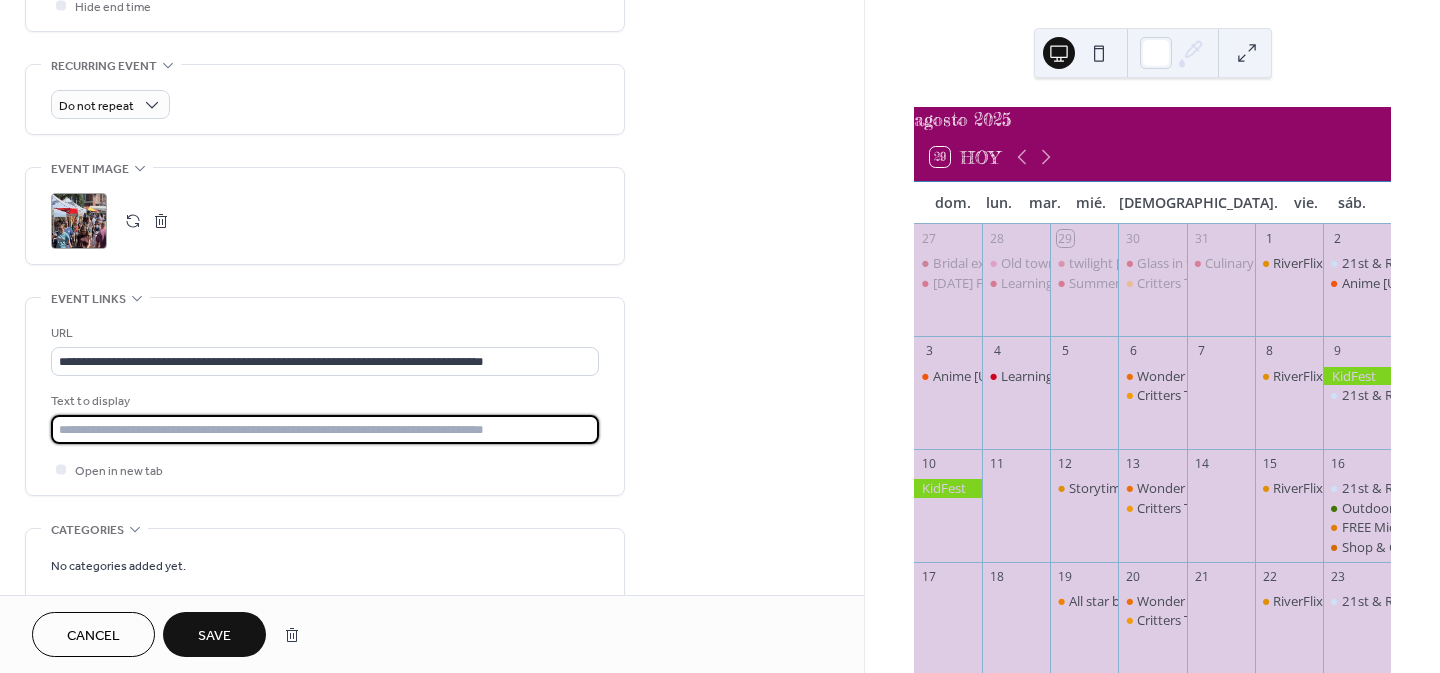 click at bounding box center [325, 429] 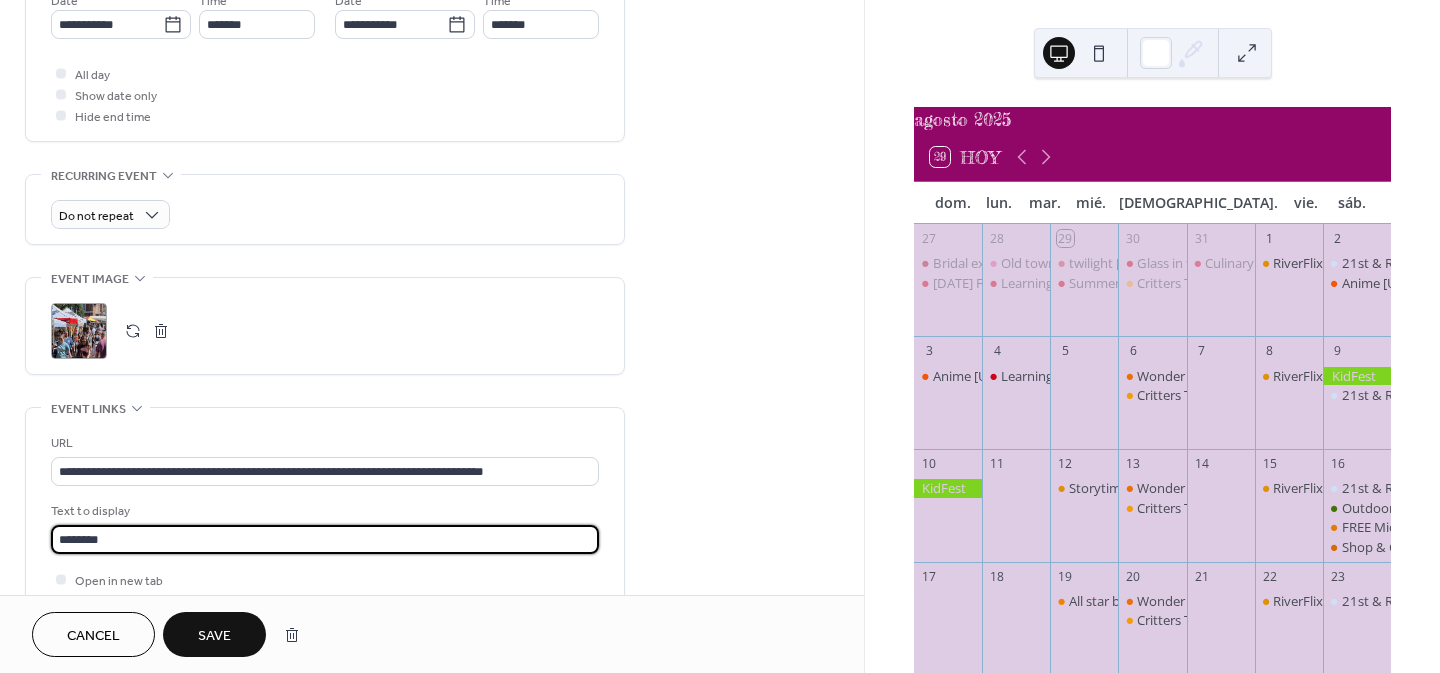 scroll, scrollTop: 703, scrollLeft: 0, axis: vertical 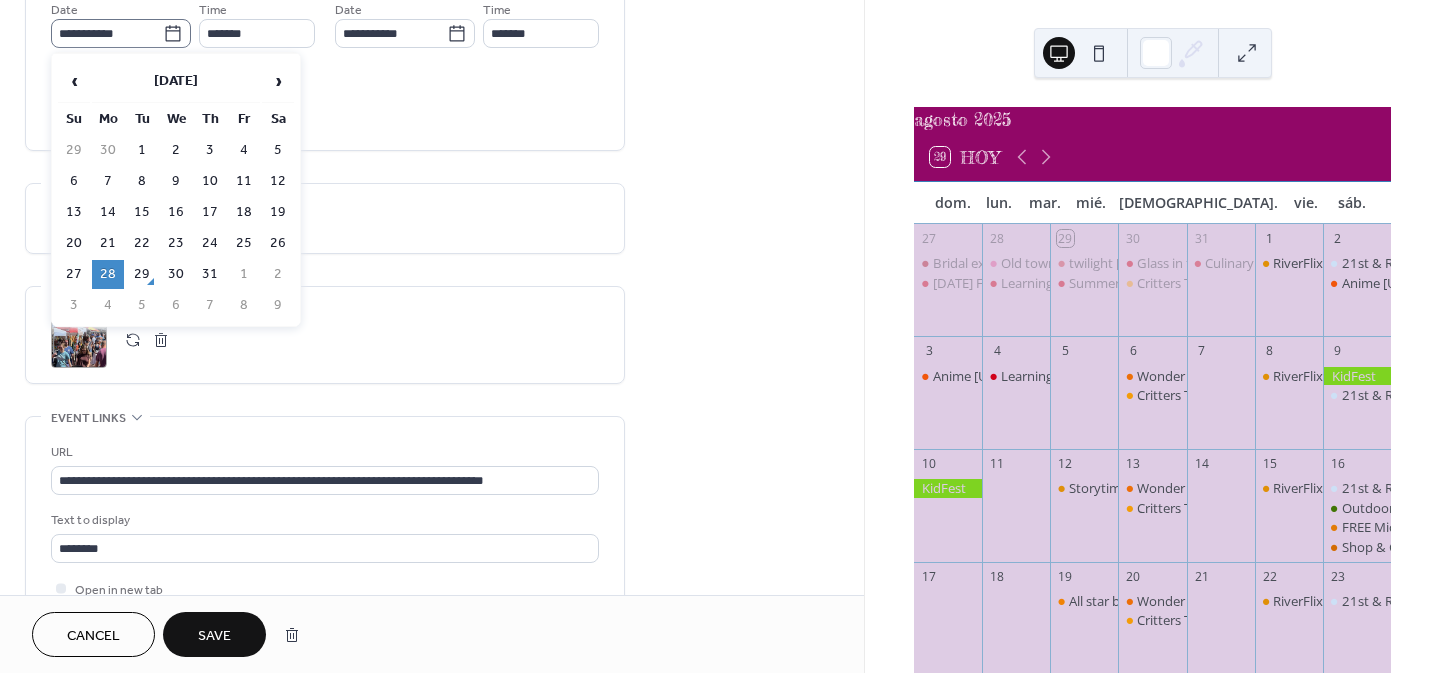 click 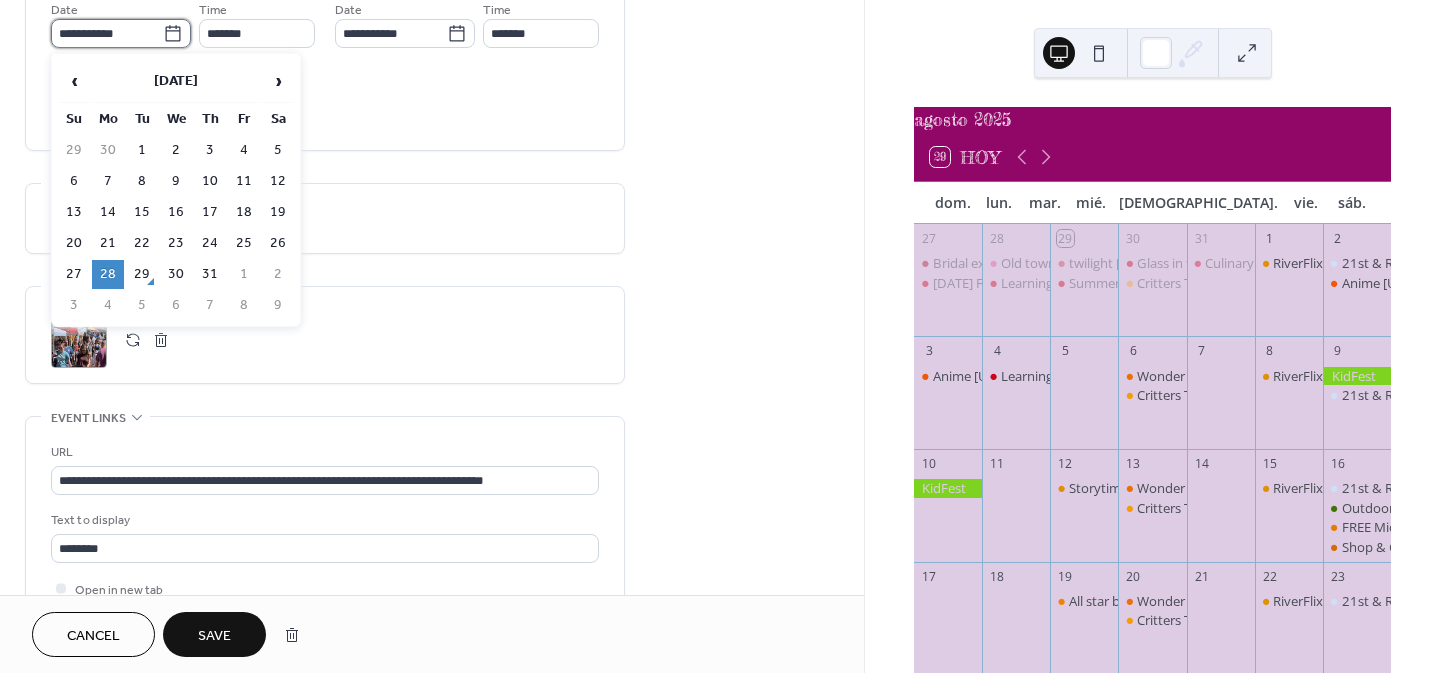 click on "**********" at bounding box center (107, 33) 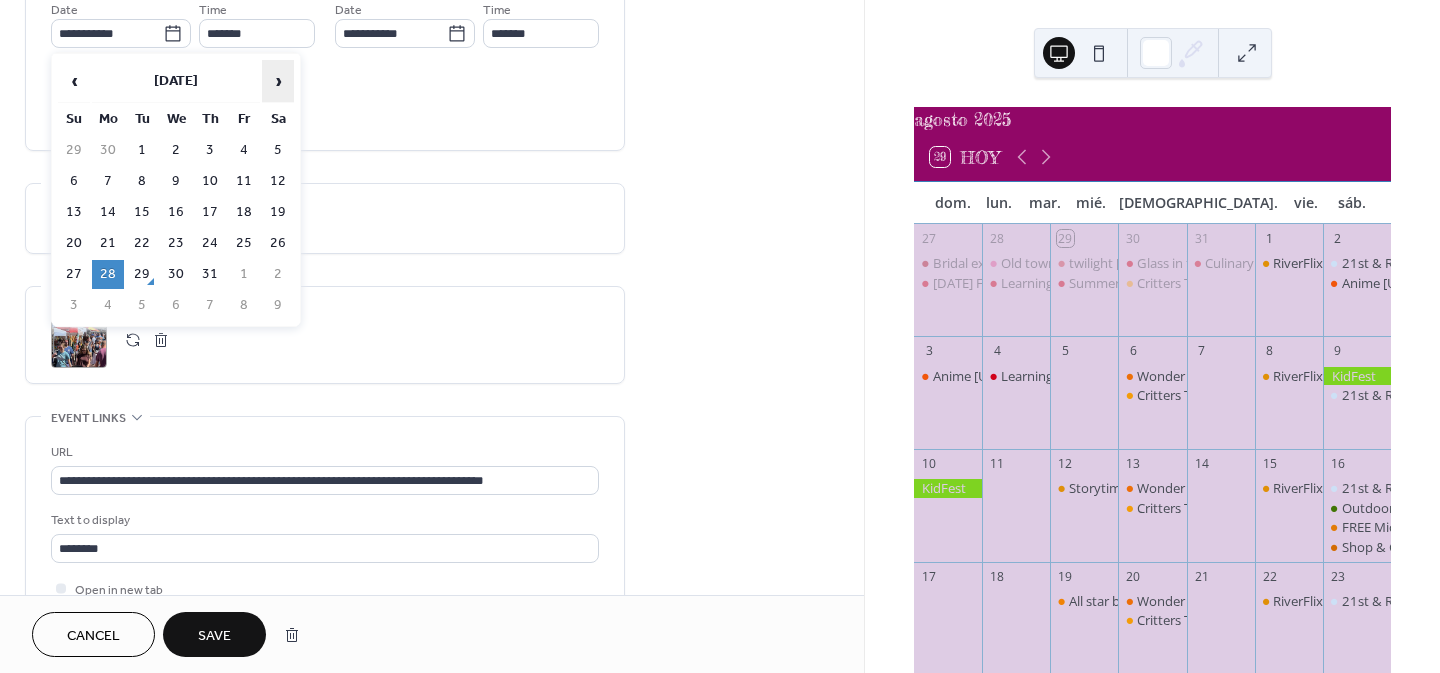 click on "›" at bounding box center (278, 81) 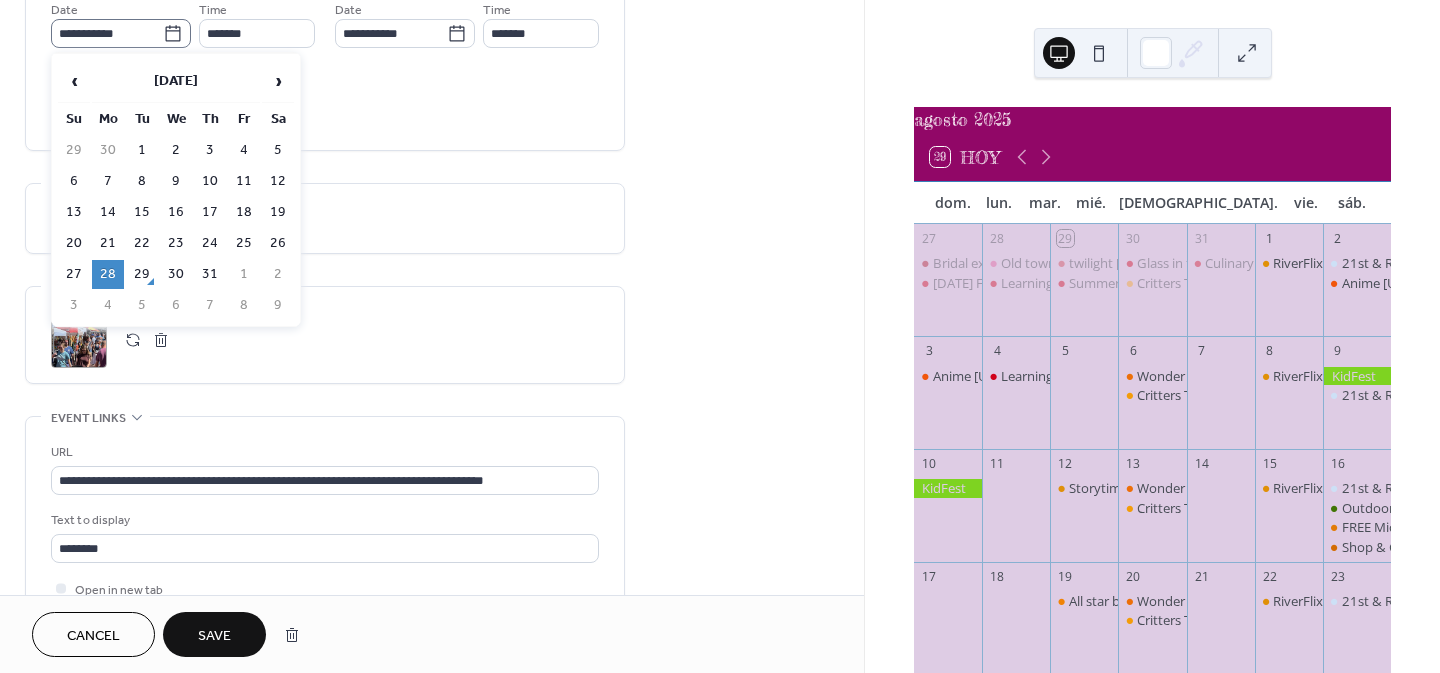 click 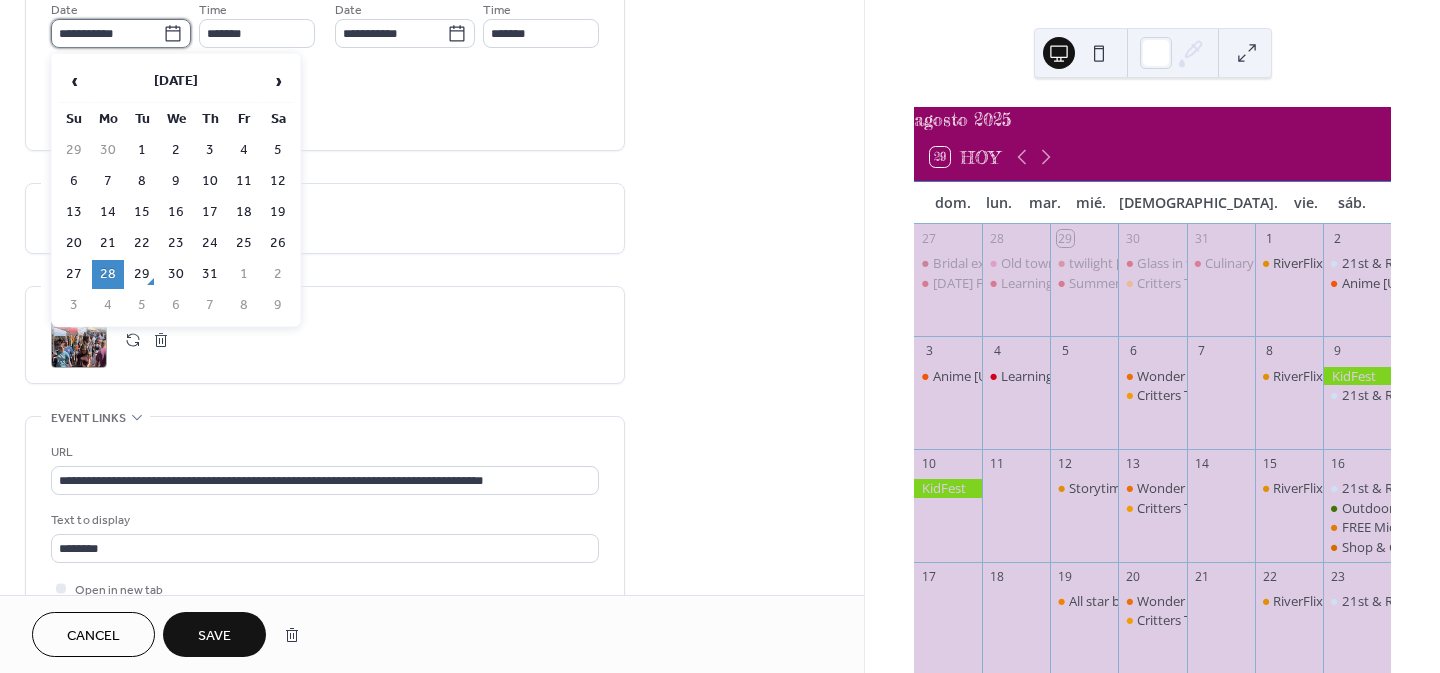 click on "**********" at bounding box center (107, 33) 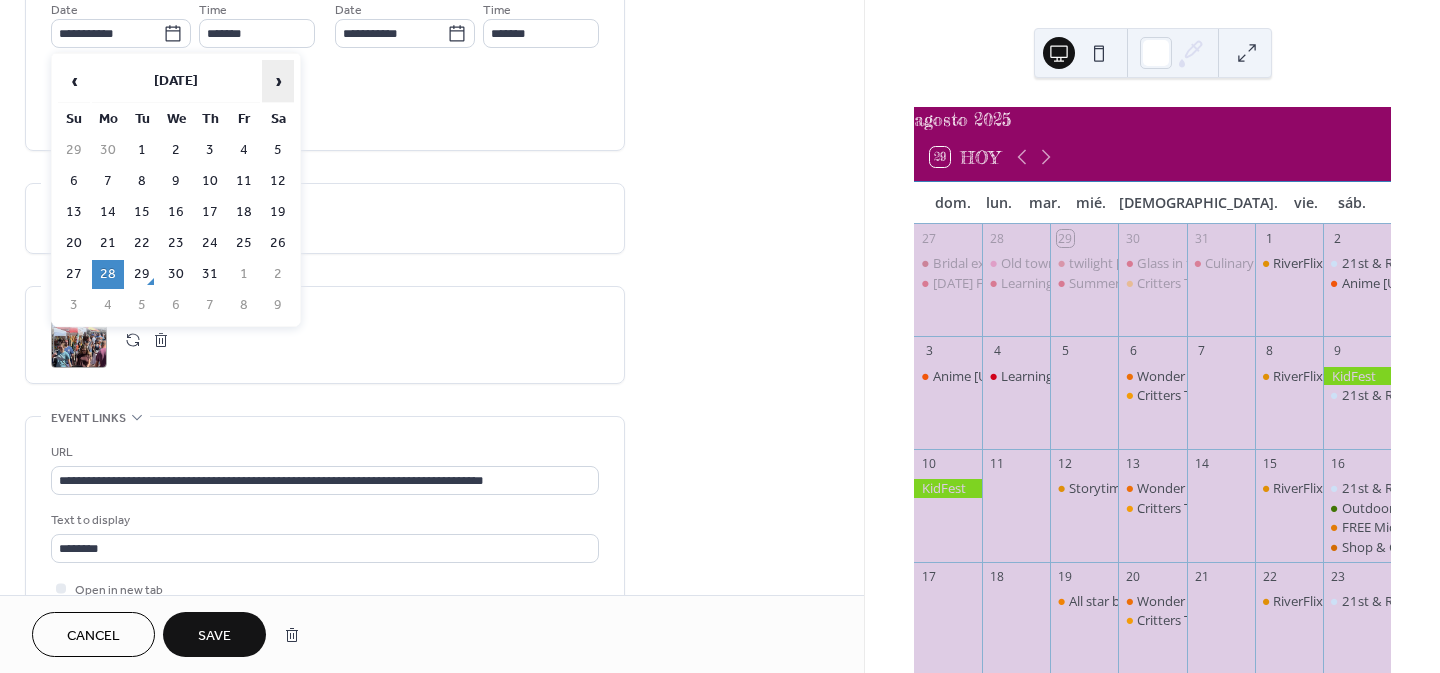 click on "›" at bounding box center [278, 81] 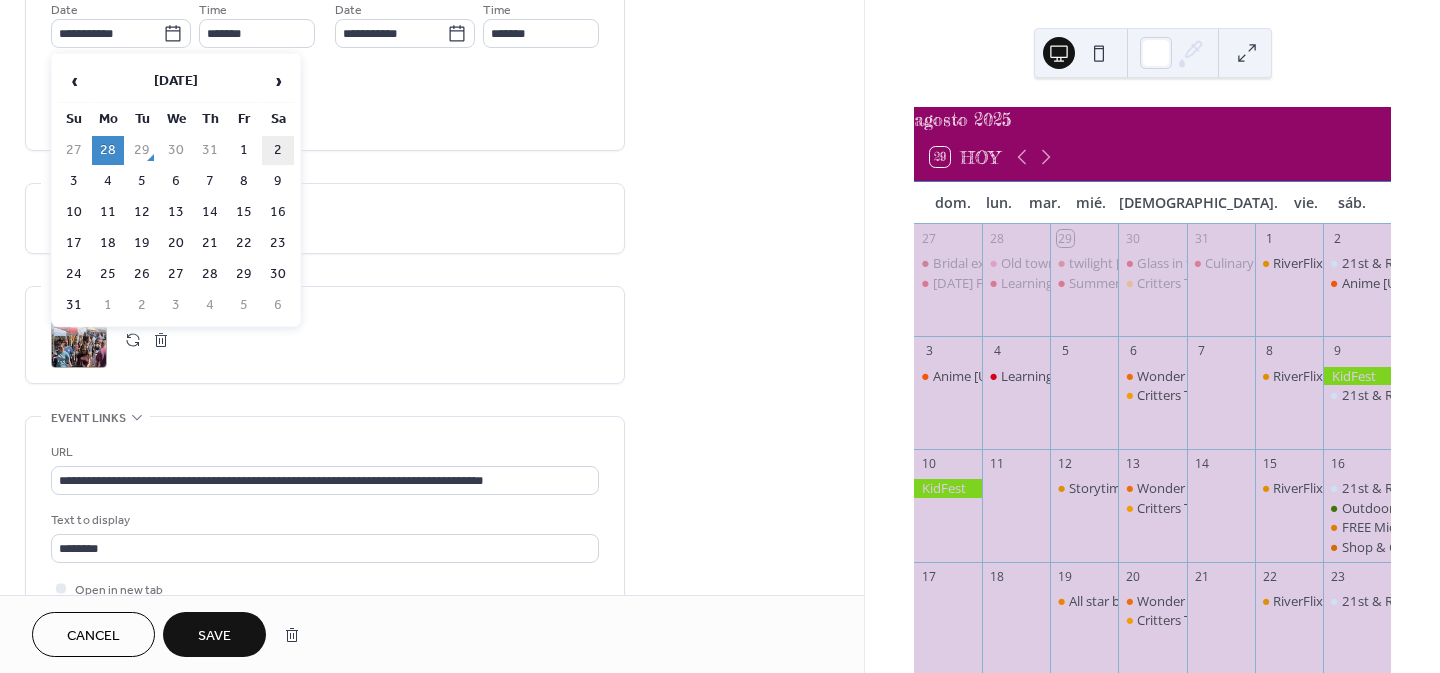 click on "2" at bounding box center [278, 150] 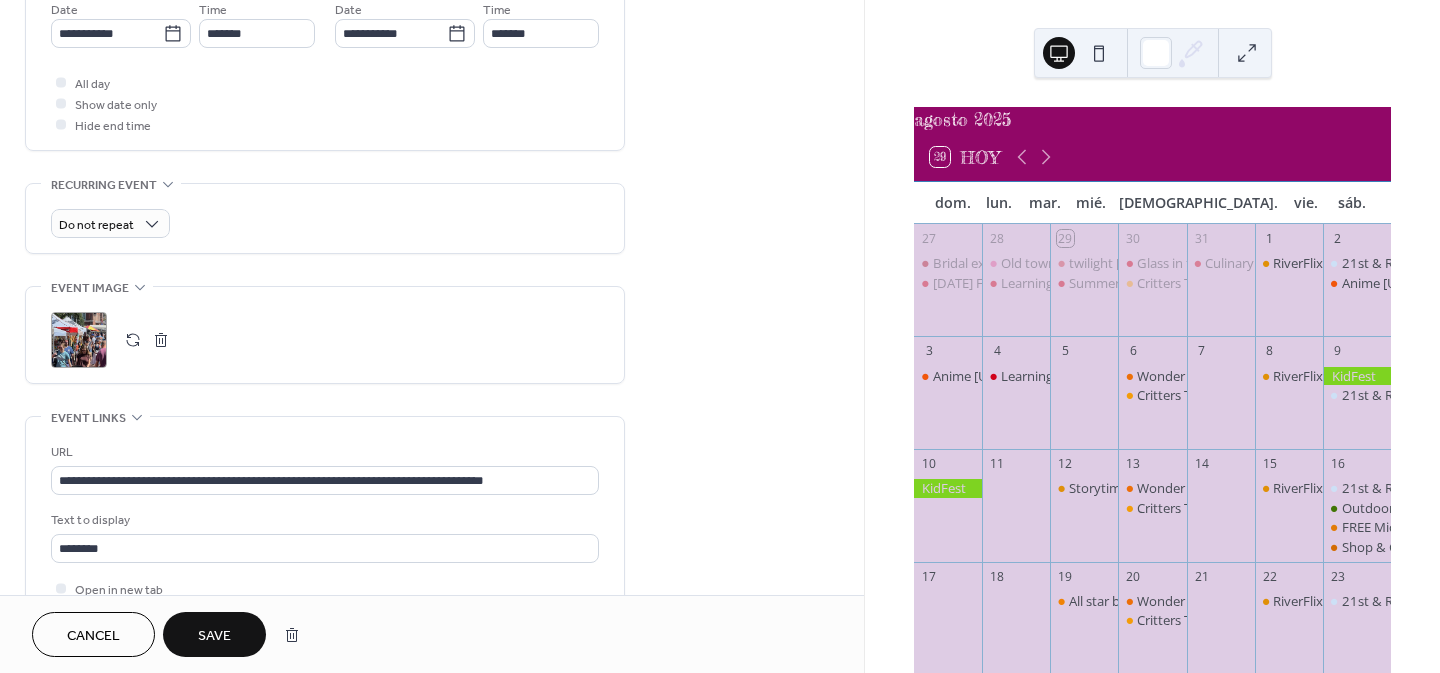 click on "Save" at bounding box center [214, 634] 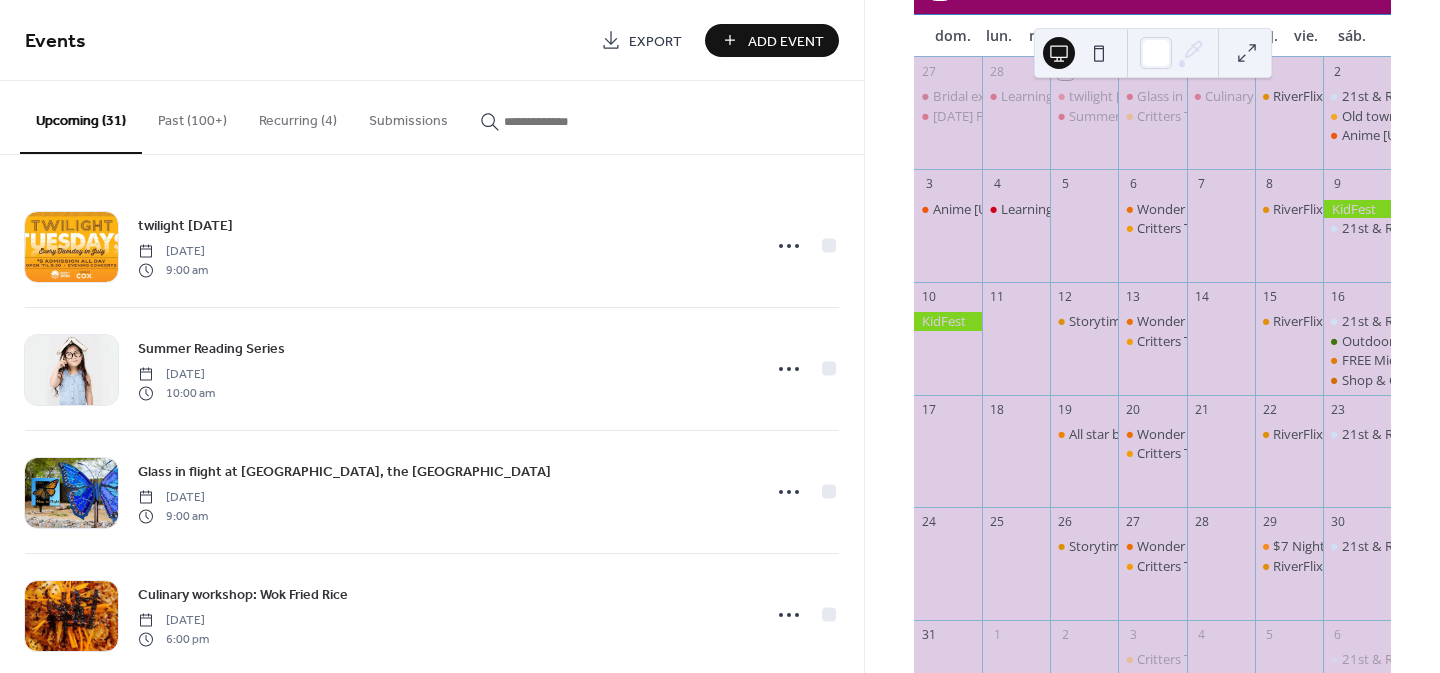 scroll, scrollTop: 175, scrollLeft: 0, axis: vertical 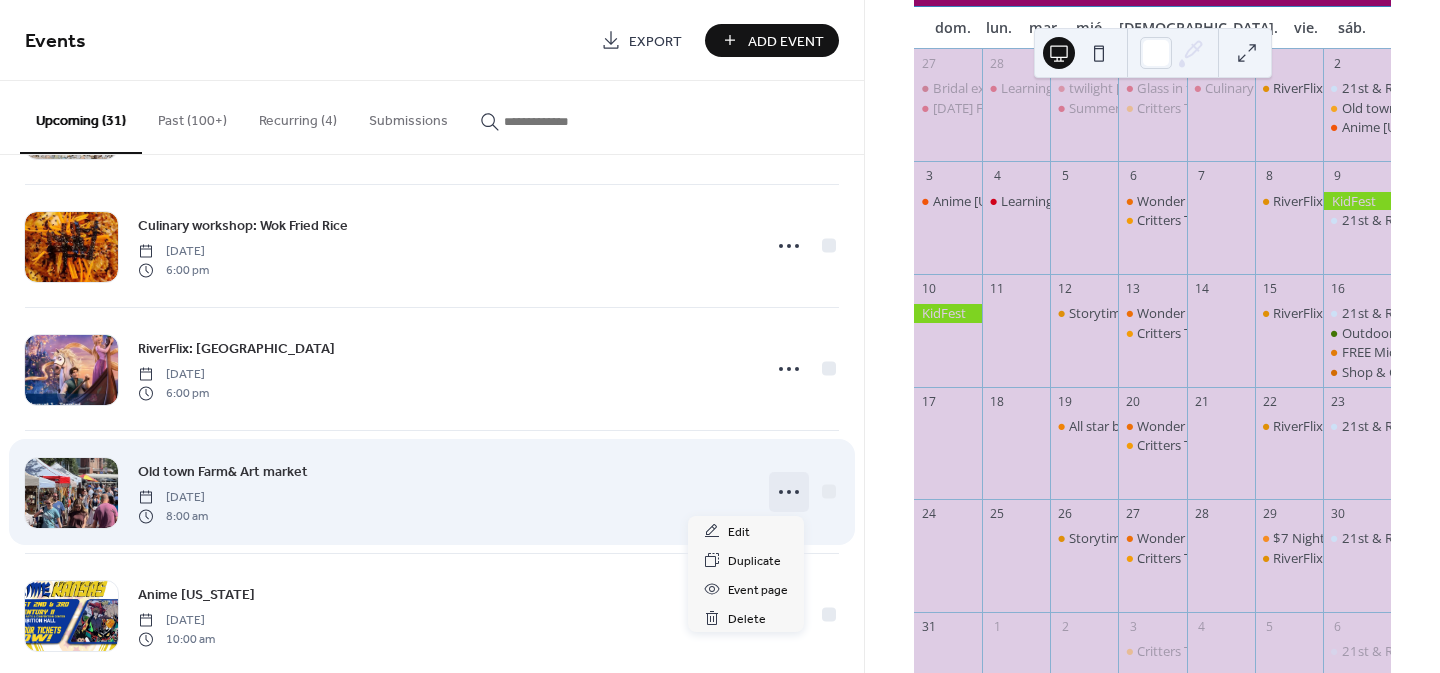 click 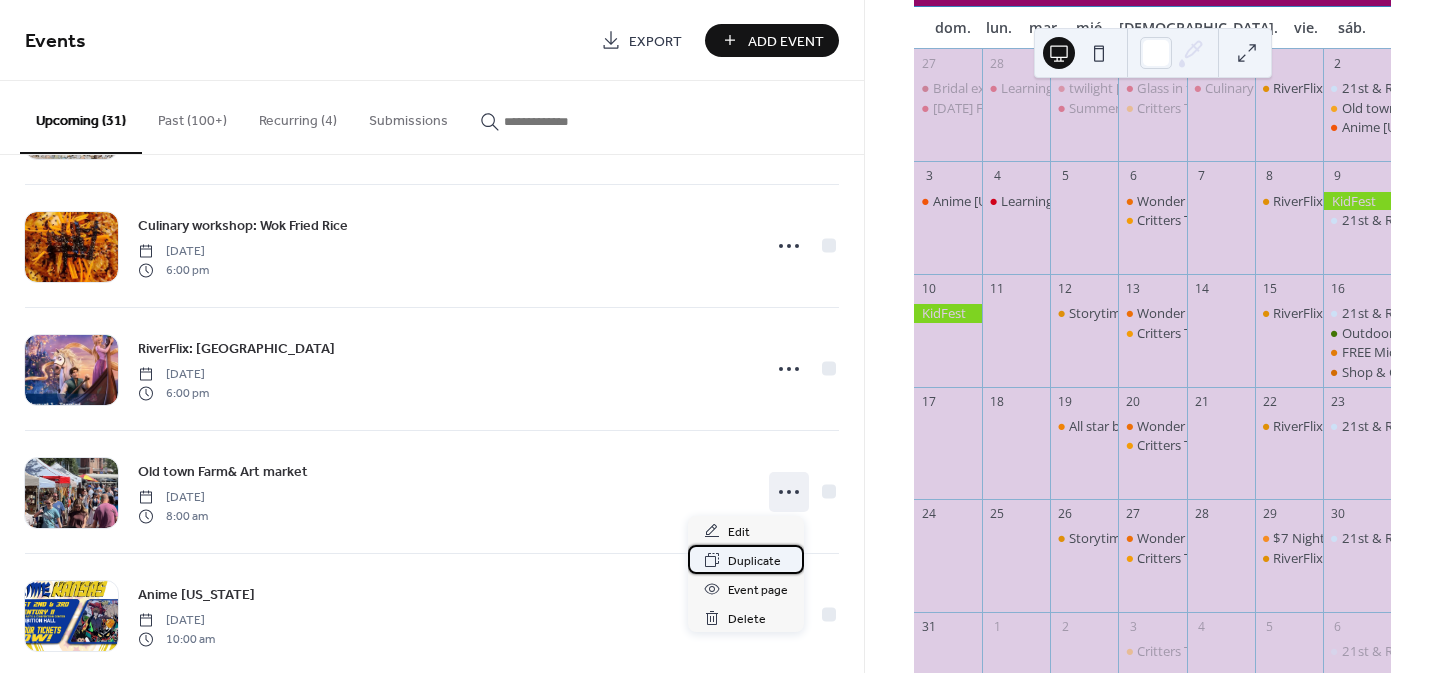 click on "Duplicate" at bounding box center [754, 561] 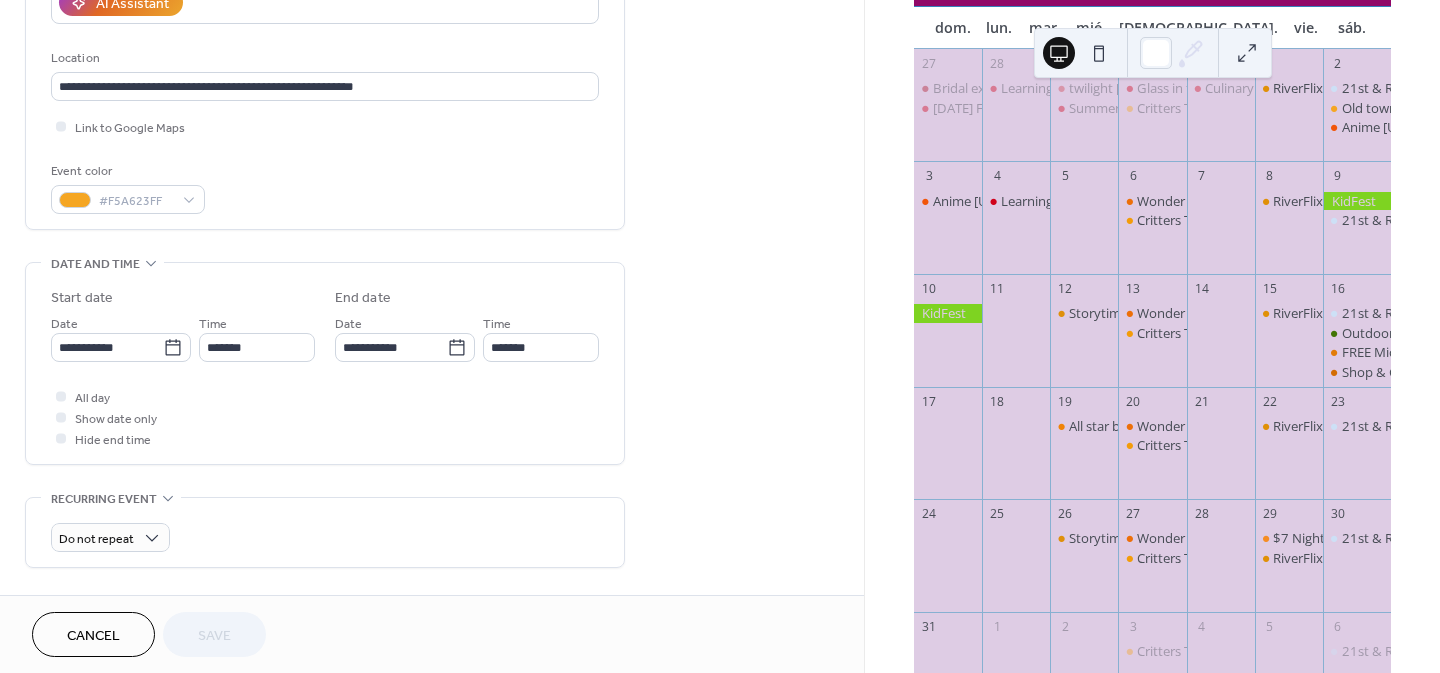 scroll, scrollTop: 393, scrollLeft: 0, axis: vertical 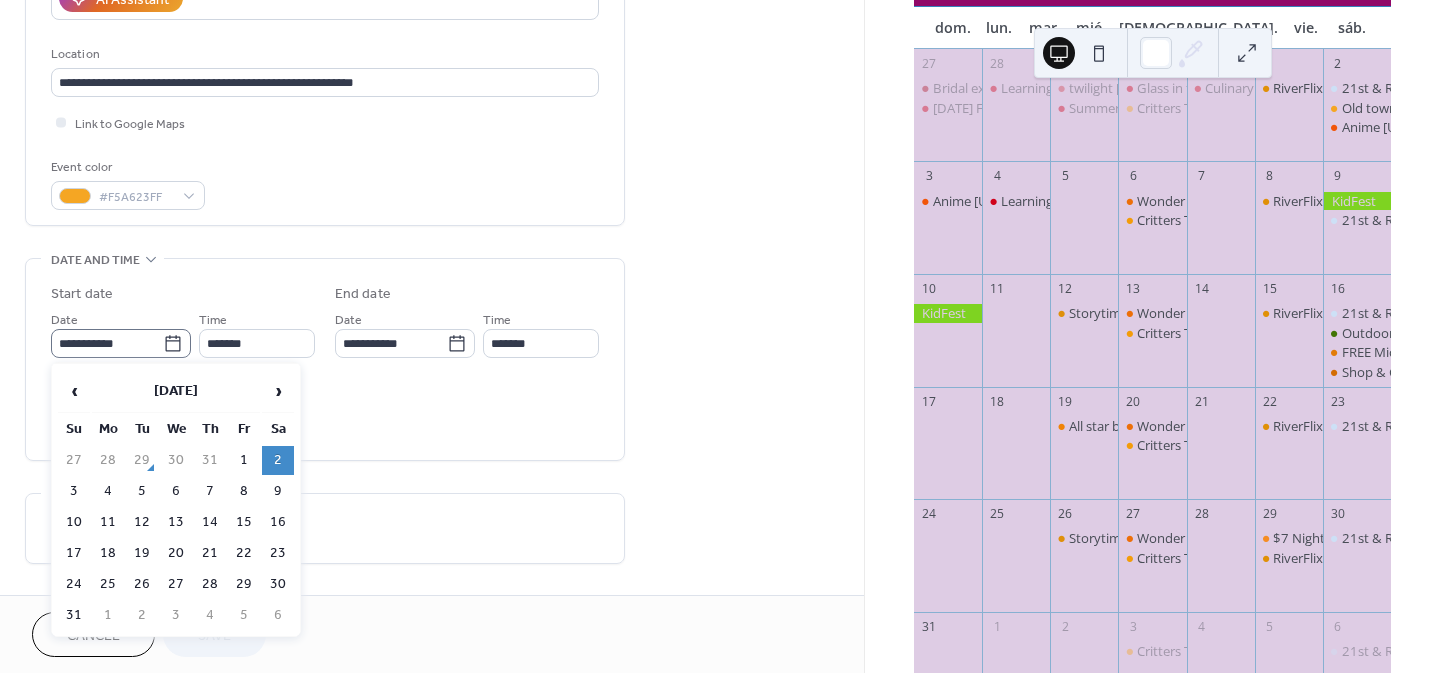 click 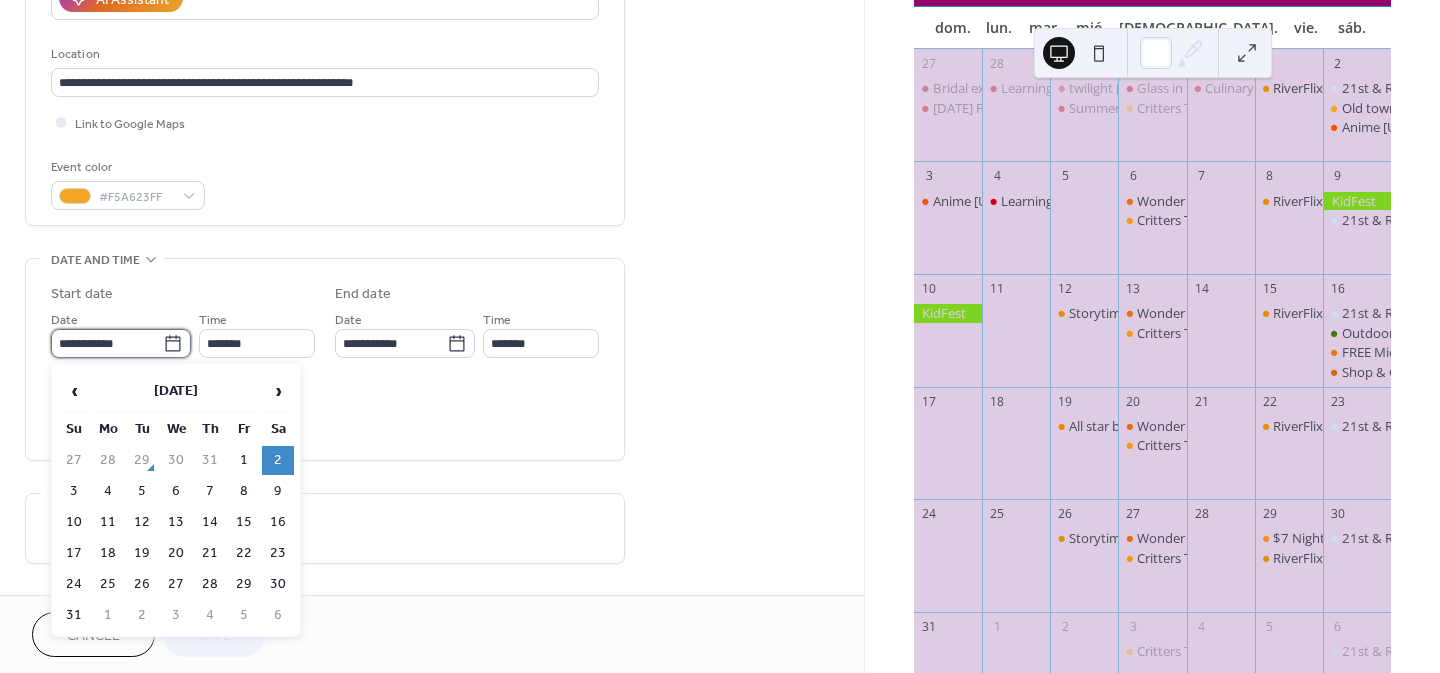click on "**********" at bounding box center (107, 343) 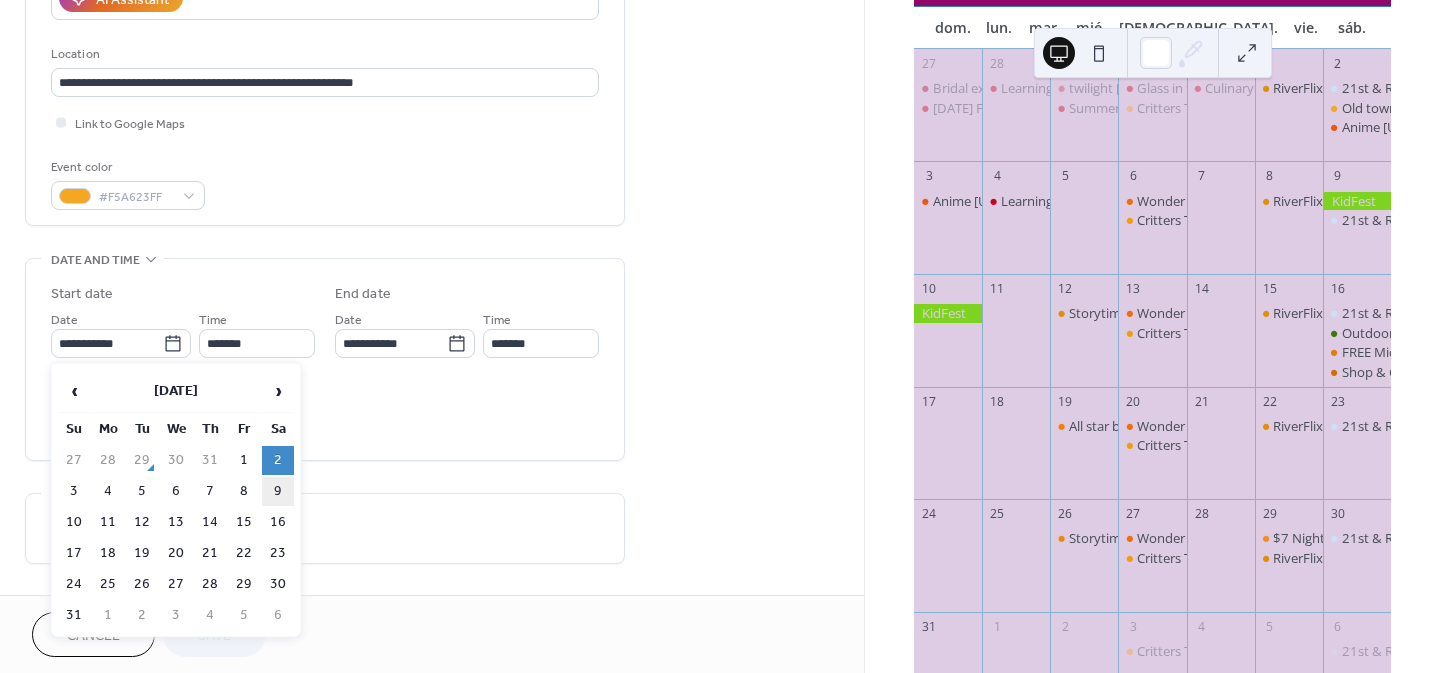 click on "9" at bounding box center [278, 491] 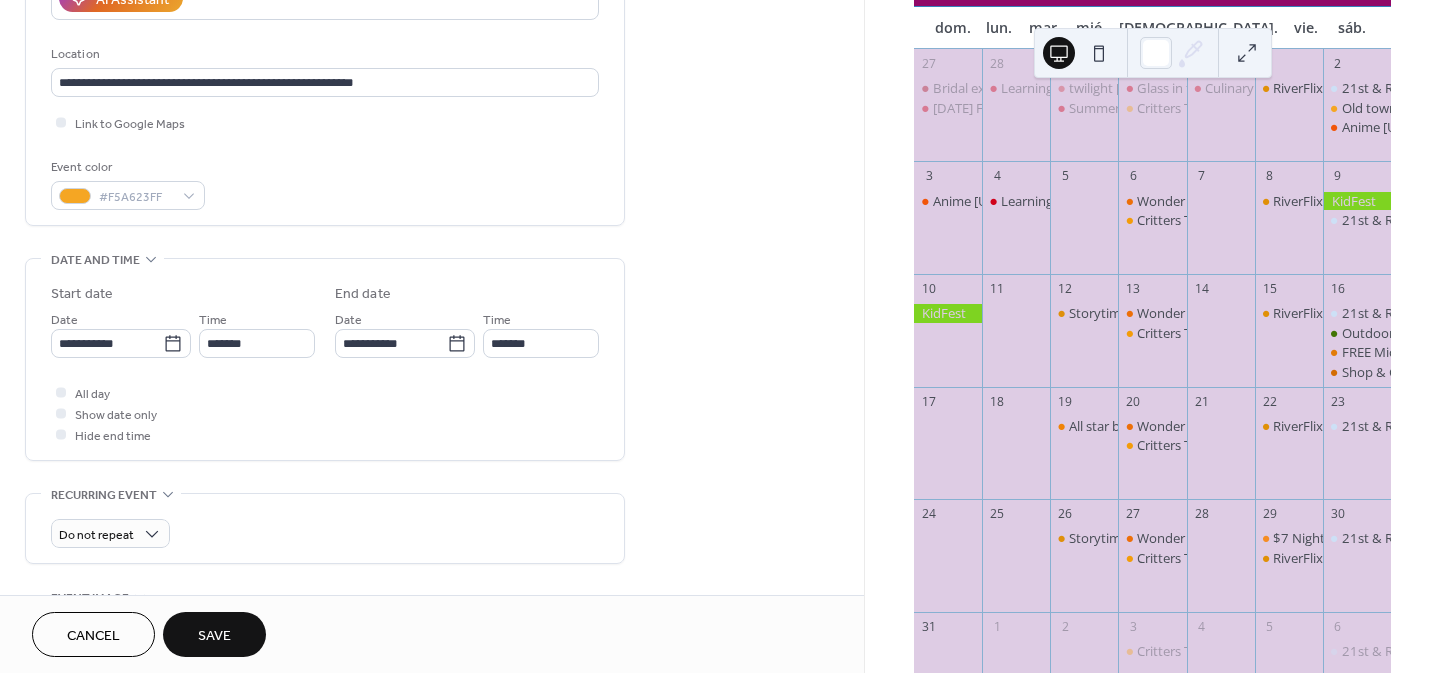 click on "Save" at bounding box center (214, 634) 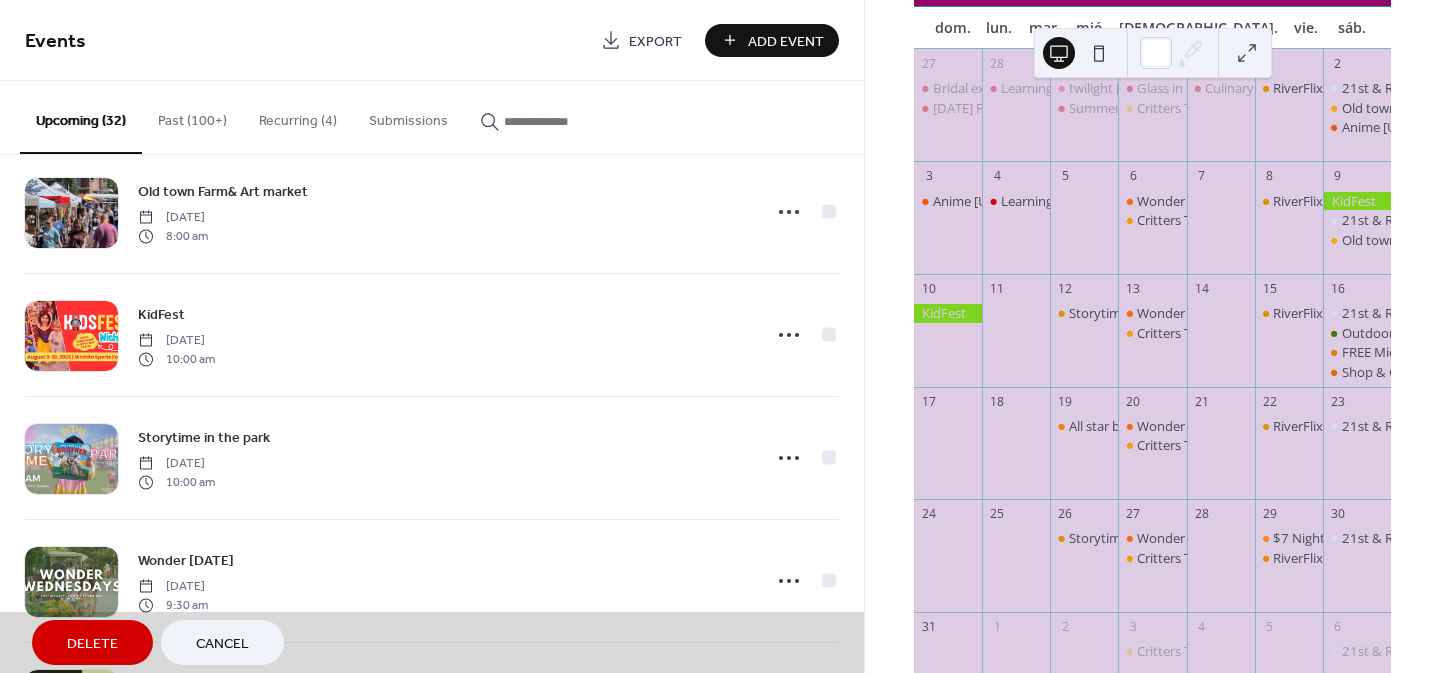 scroll, scrollTop: 1491, scrollLeft: 0, axis: vertical 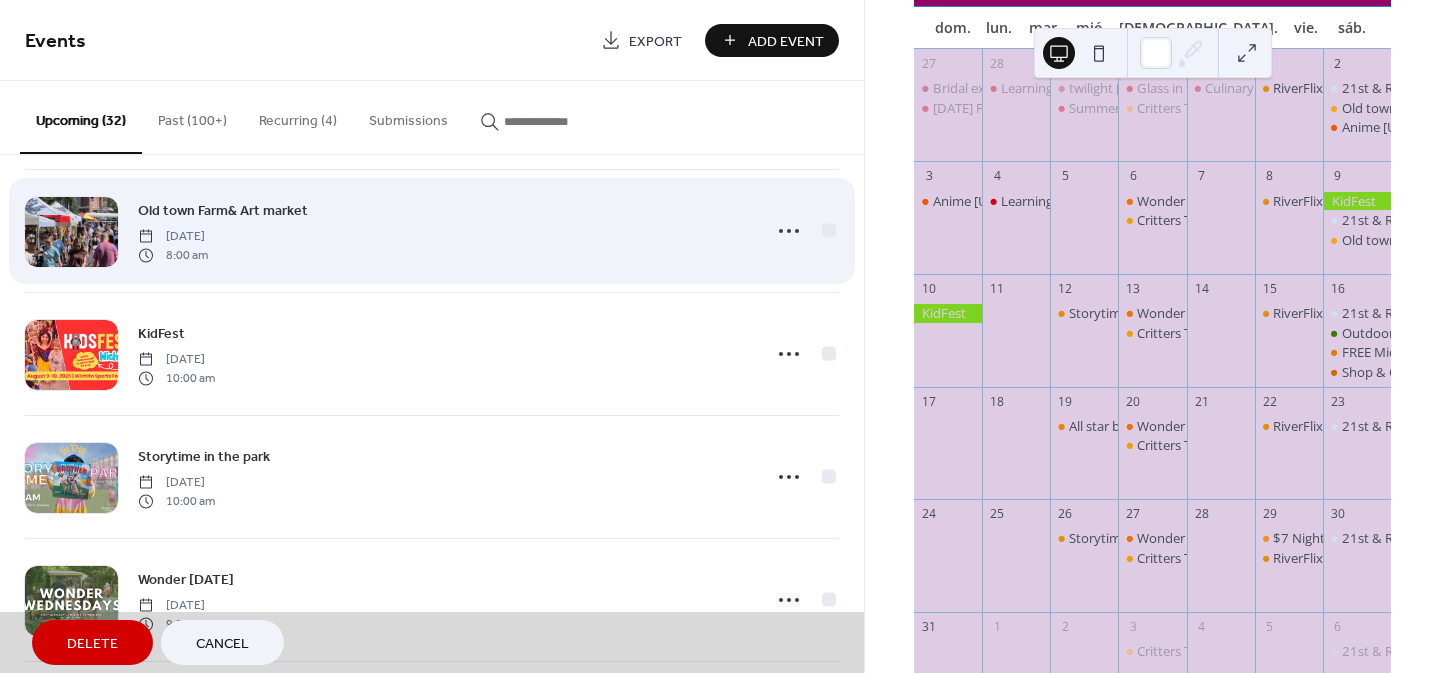 click on "Old town Farm& Art market [DATE] 8:00 am" at bounding box center [432, 230] 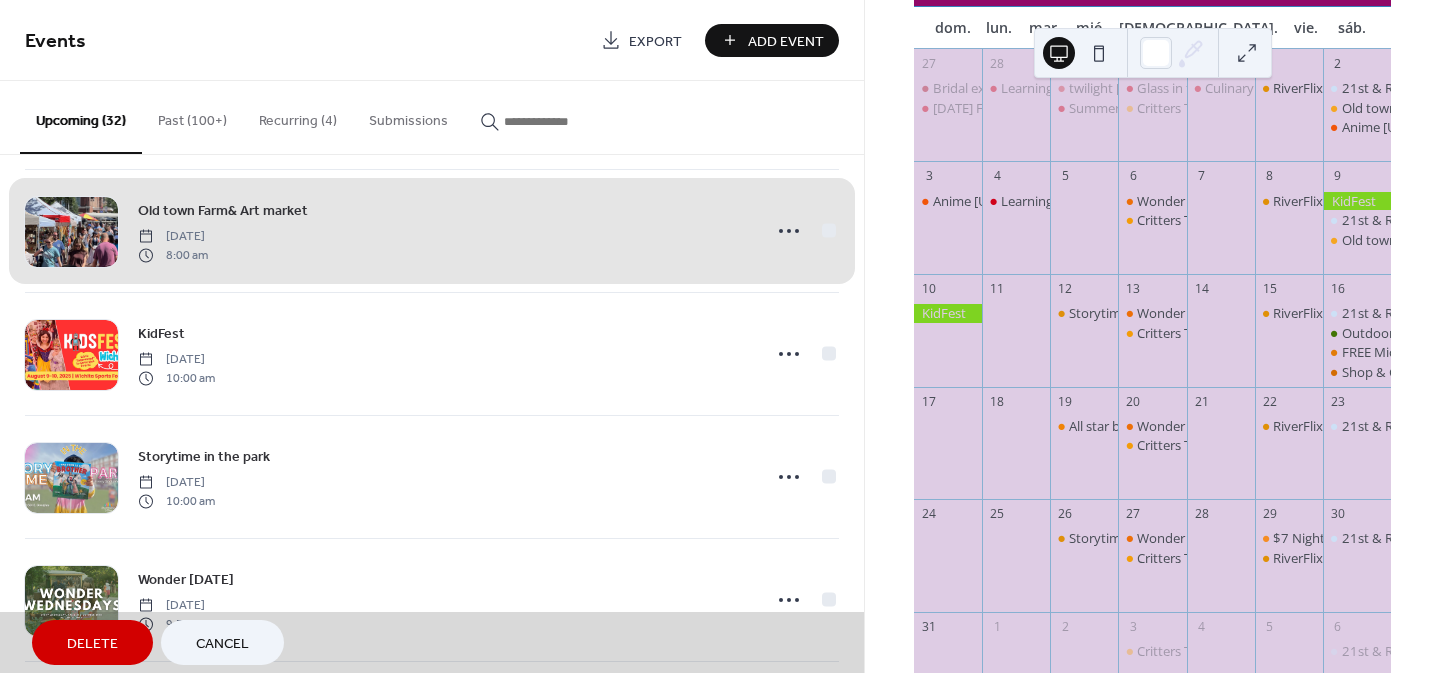 click on "Old town Farm& Art market [DATE] 8:00 am" at bounding box center [432, 230] 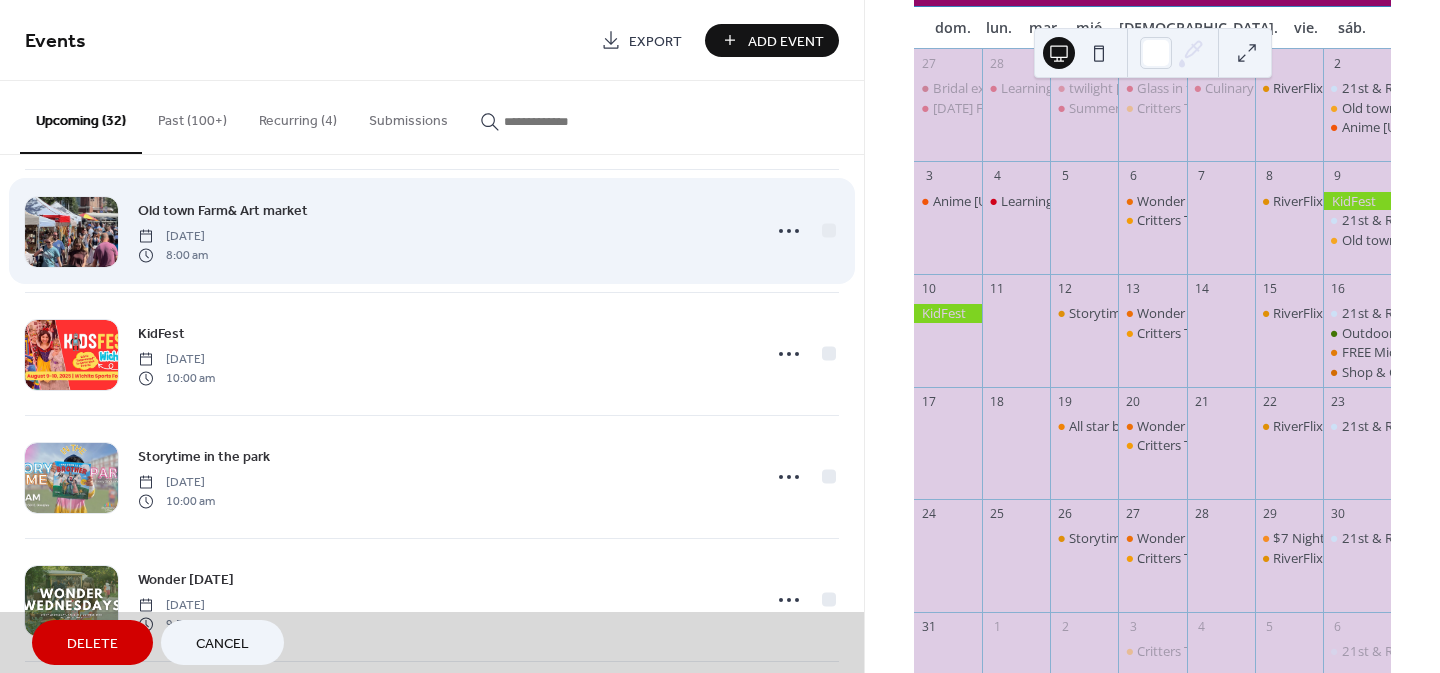 click on "Old town Farm& Art market [DATE] 8:00 am" at bounding box center (432, 230) 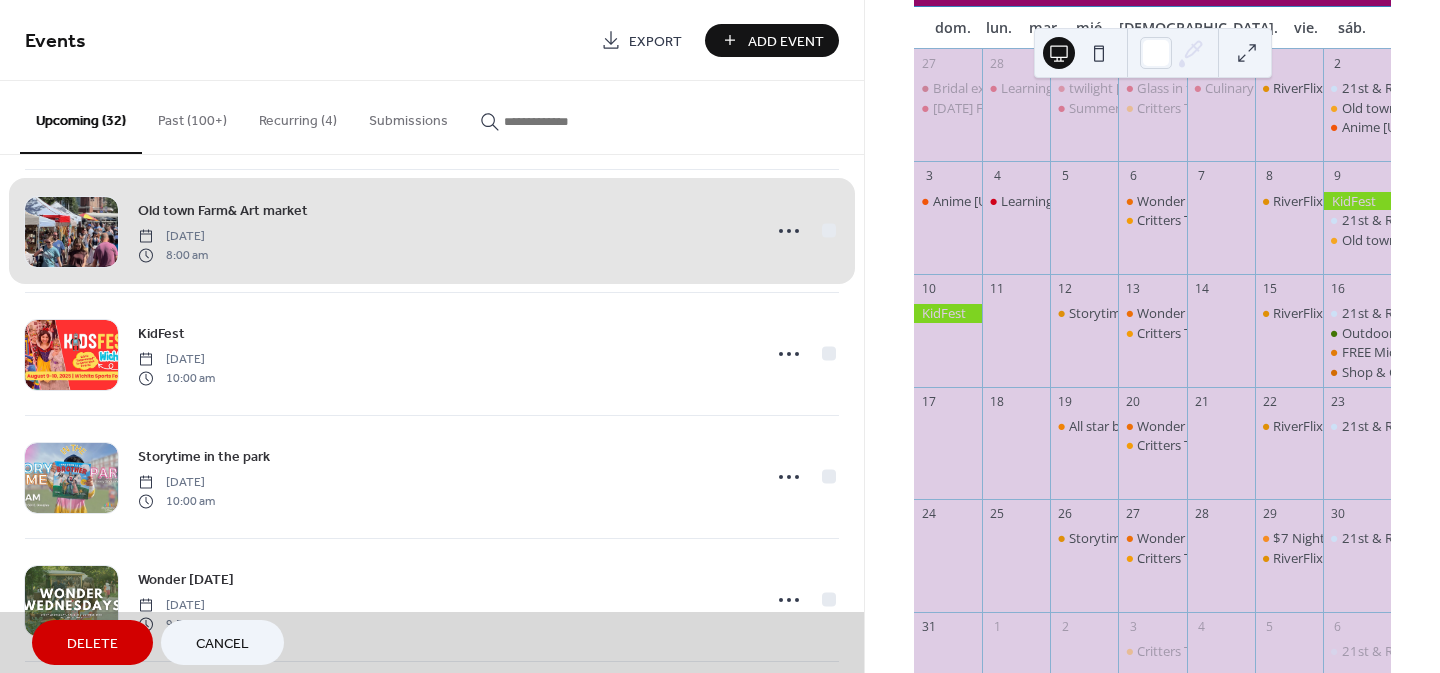 click on "Old town Farm& Art market [DATE] 8:00 am" at bounding box center (432, 230) 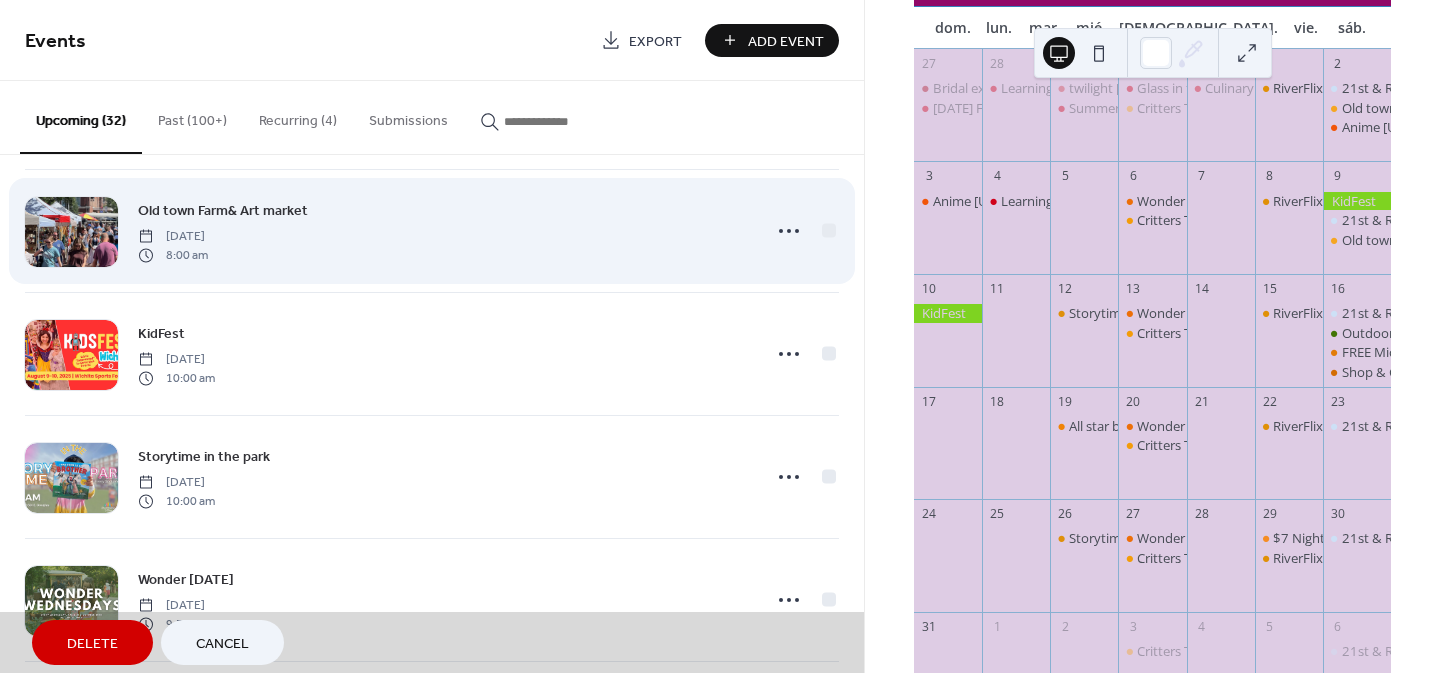 click on "Old town Farm& Art market [DATE] 8:00 am" at bounding box center (432, 230) 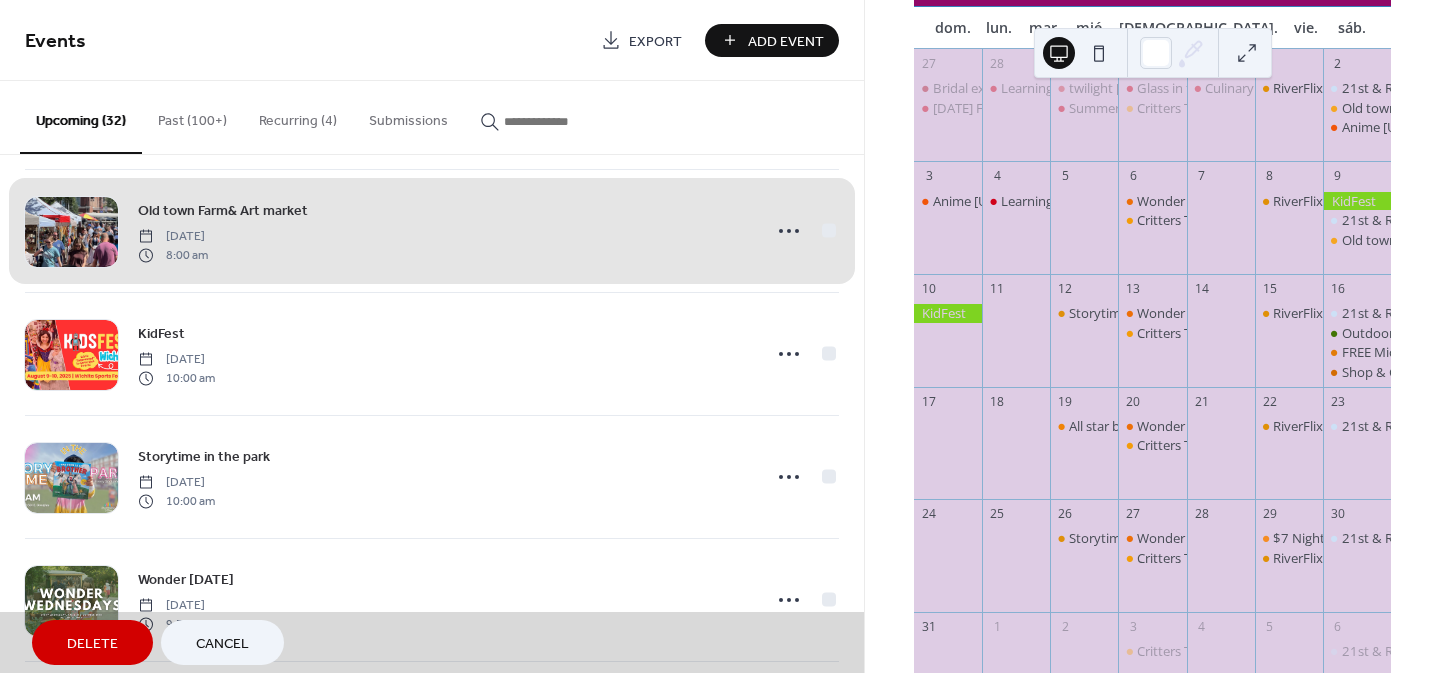 click on "Old town Farm& Art market [DATE] 8:00 am" at bounding box center (432, 230) 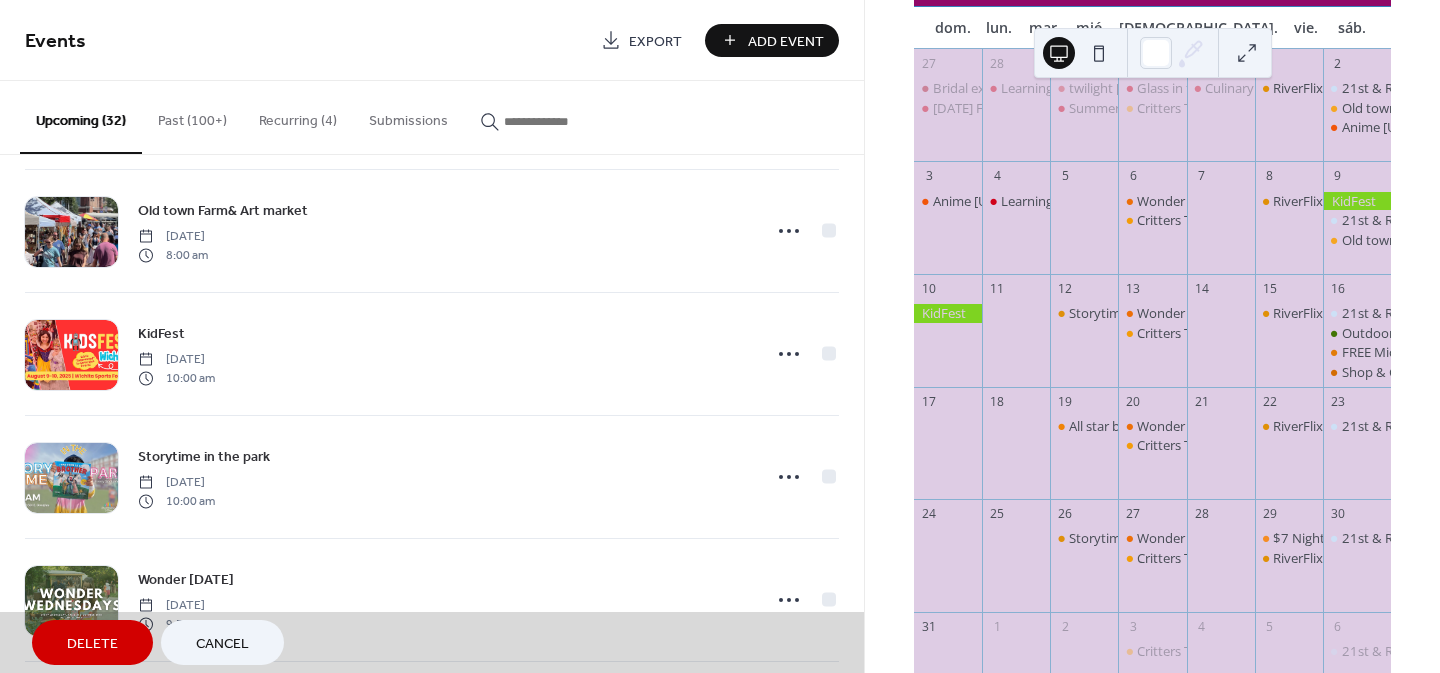 click on "Cancel" at bounding box center [222, 644] 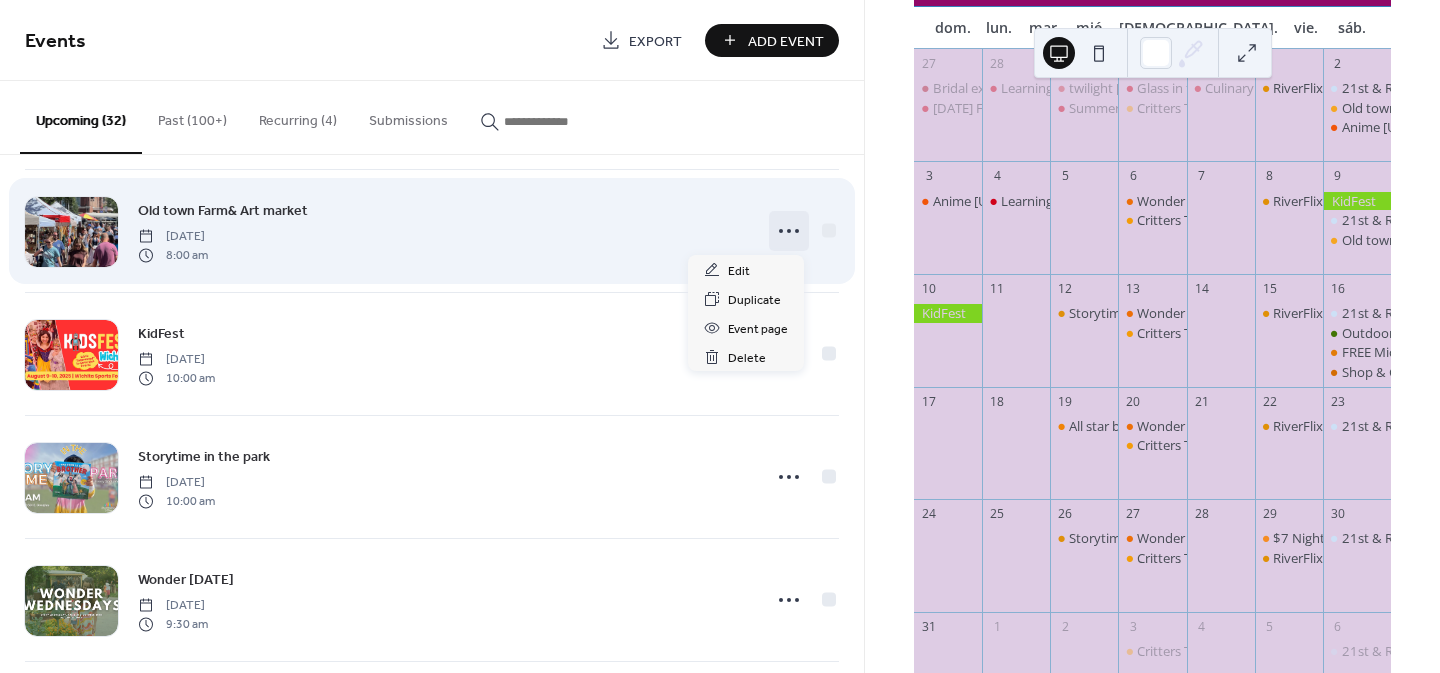 click 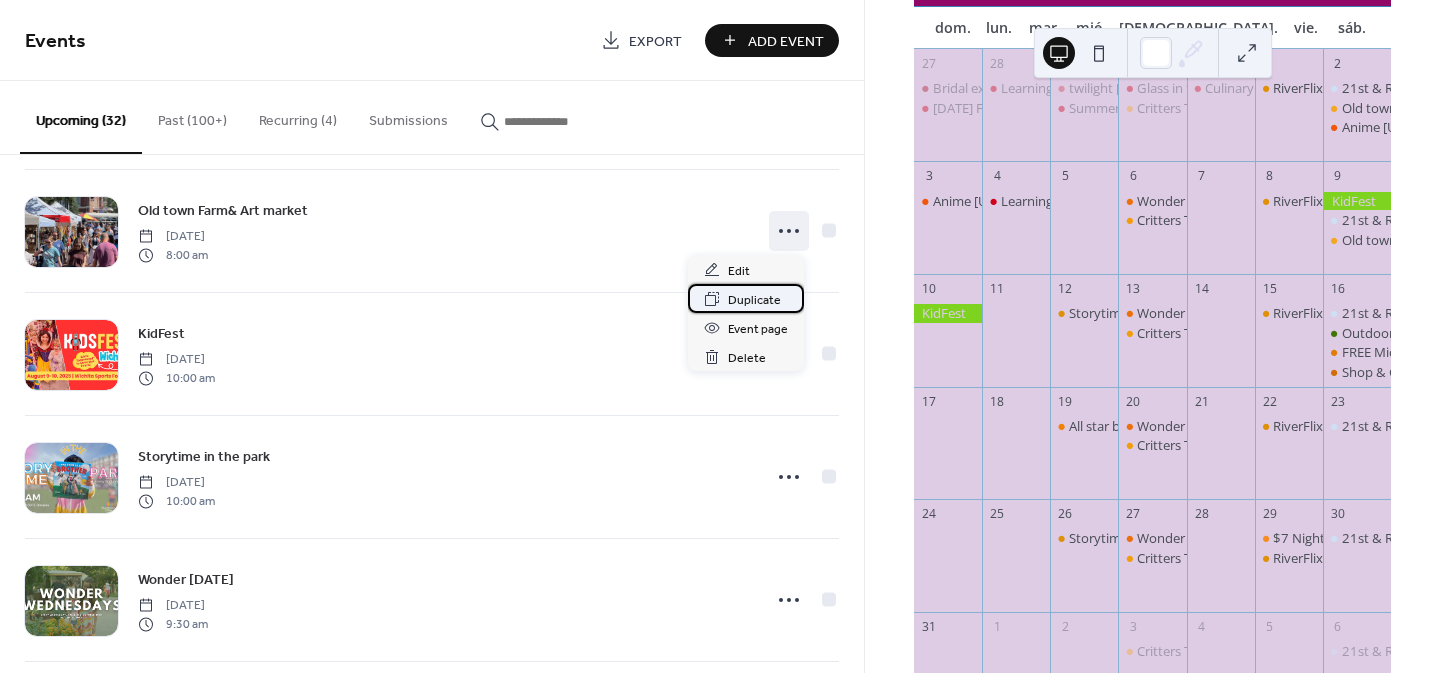 click on "Duplicate" at bounding box center [754, 300] 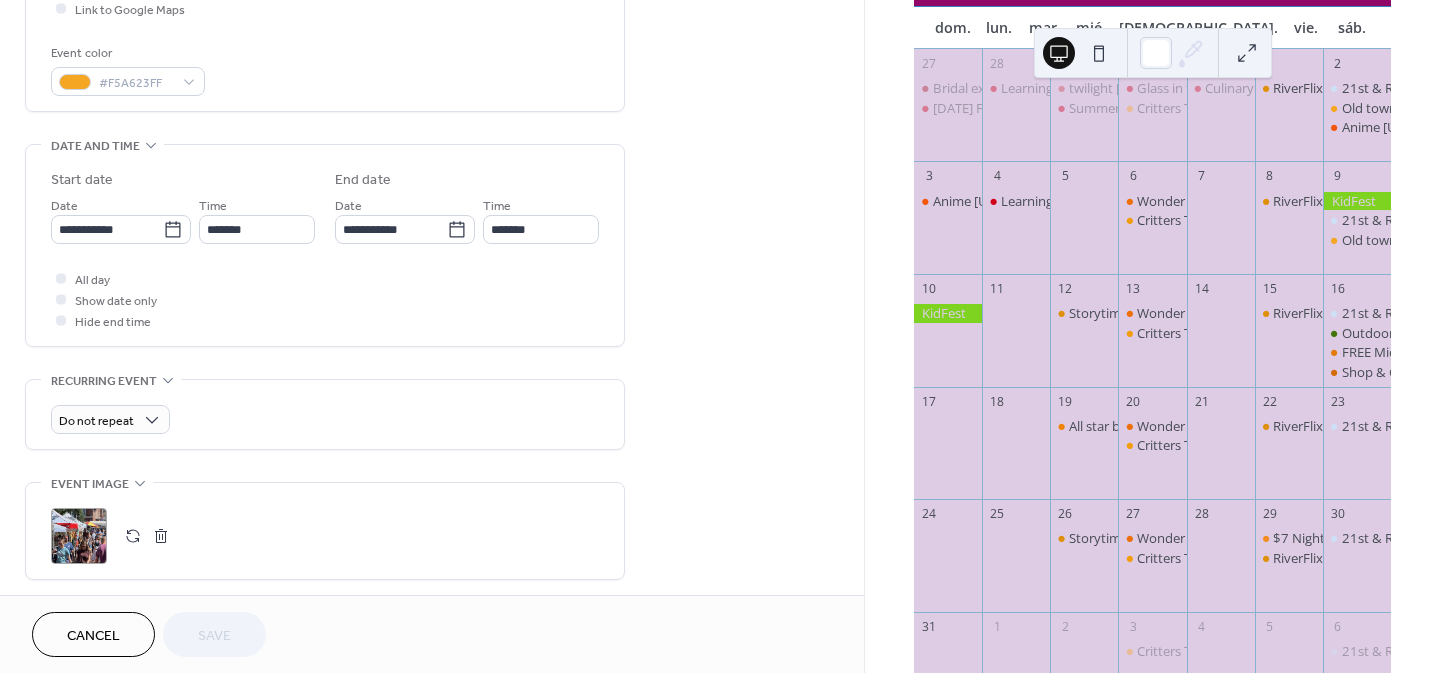 scroll, scrollTop: 521, scrollLeft: 0, axis: vertical 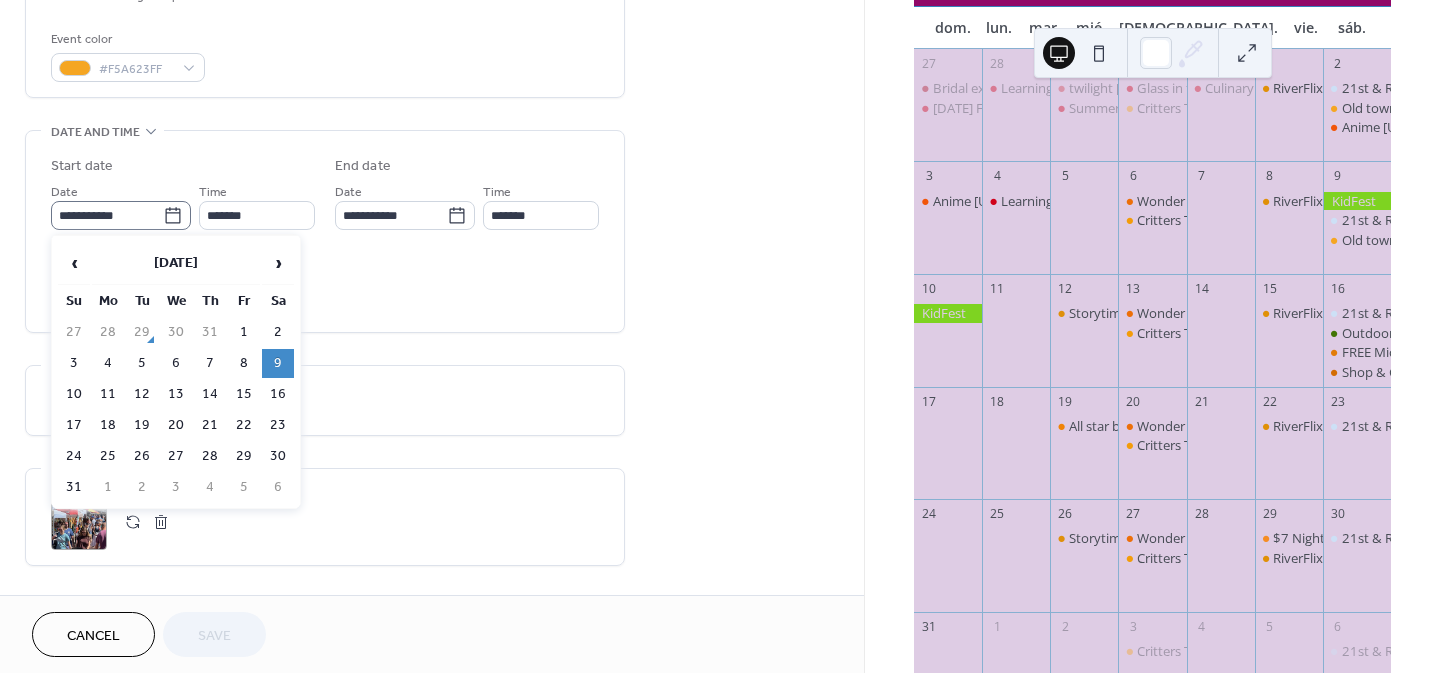 click 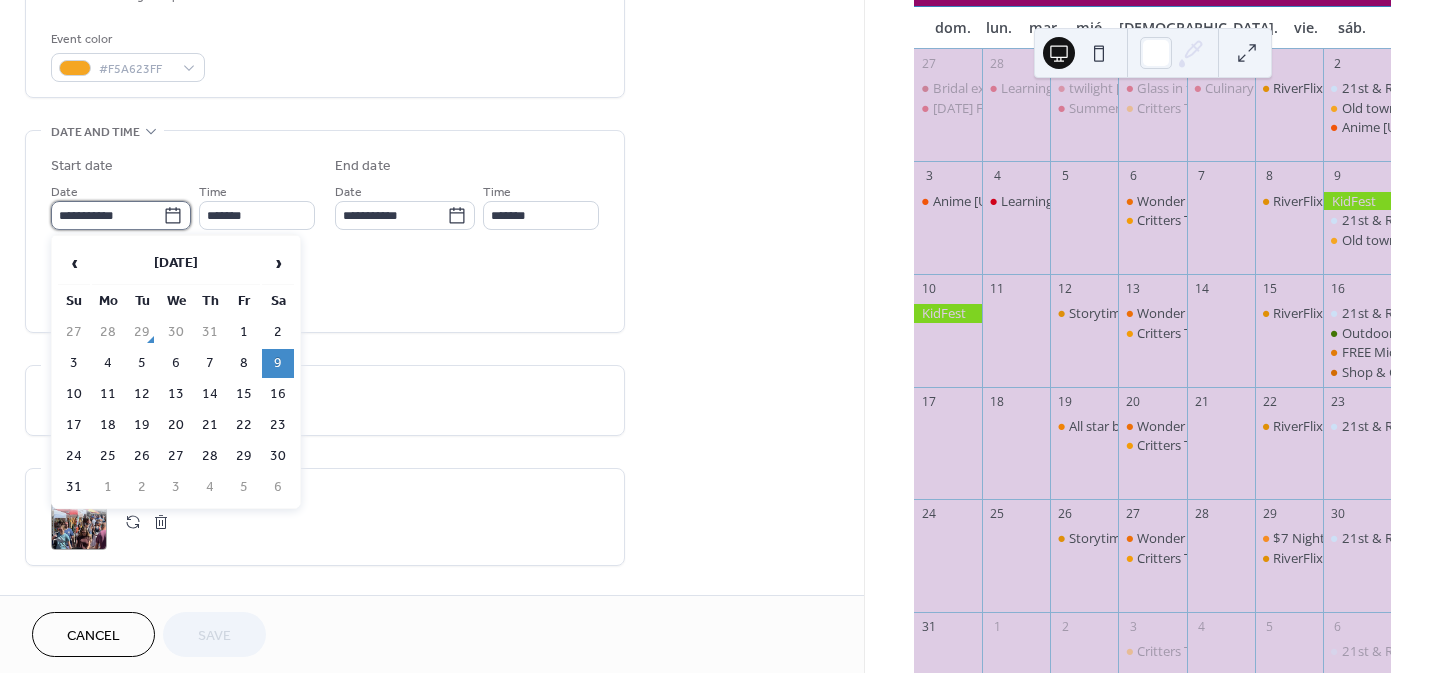 click on "**********" at bounding box center (107, 215) 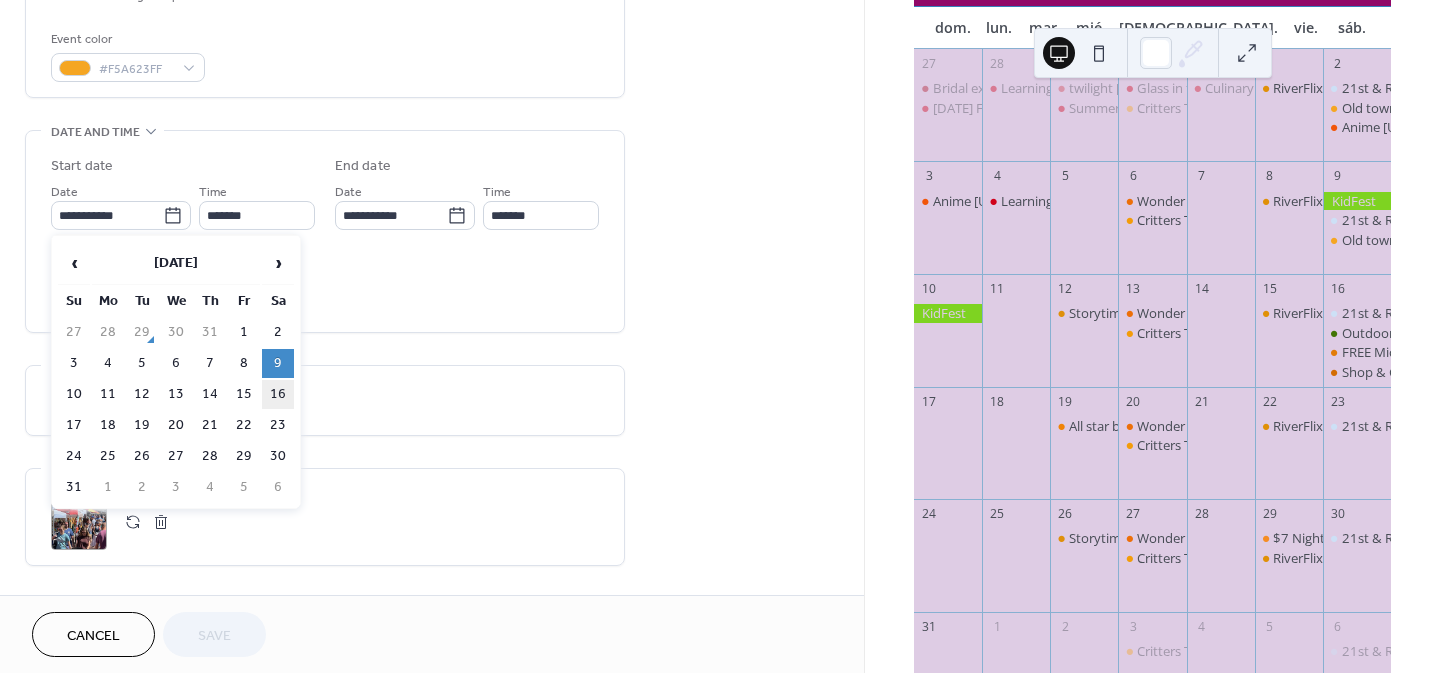 click on "16" at bounding box center (278, 394) 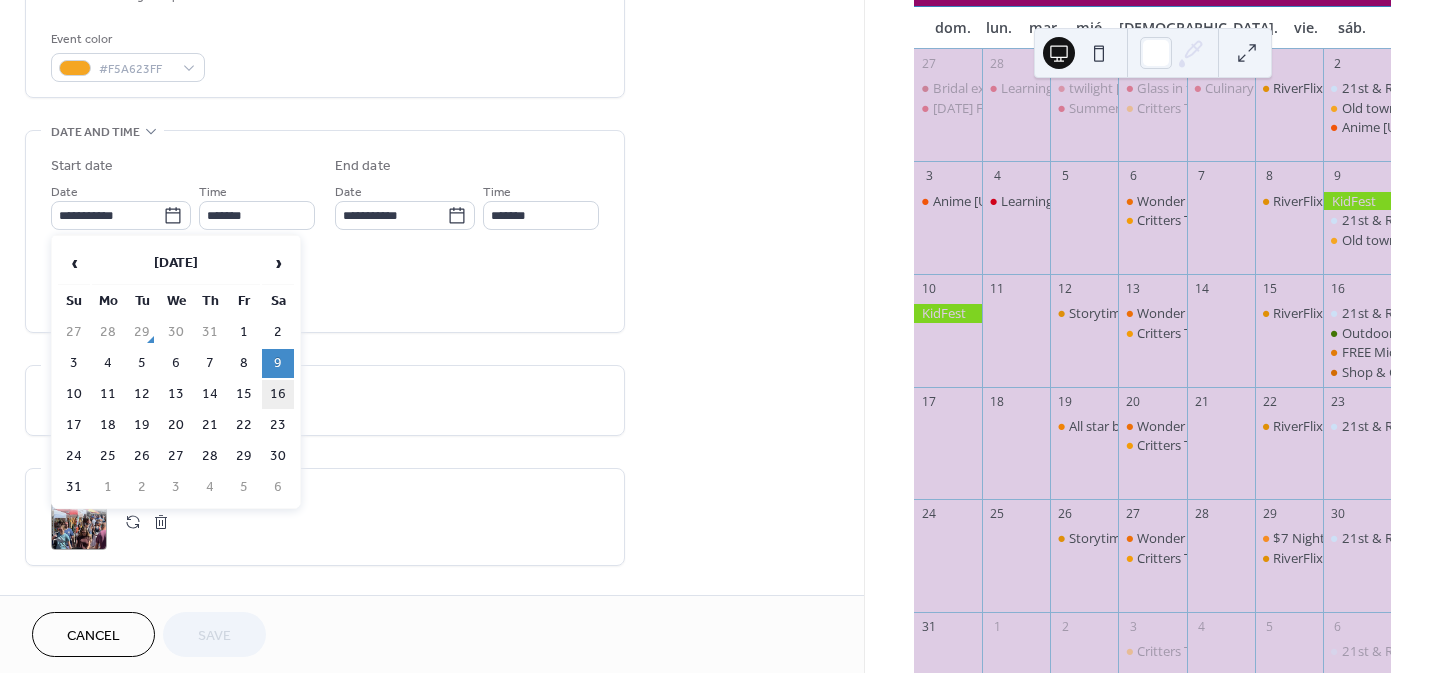 type on "**********" 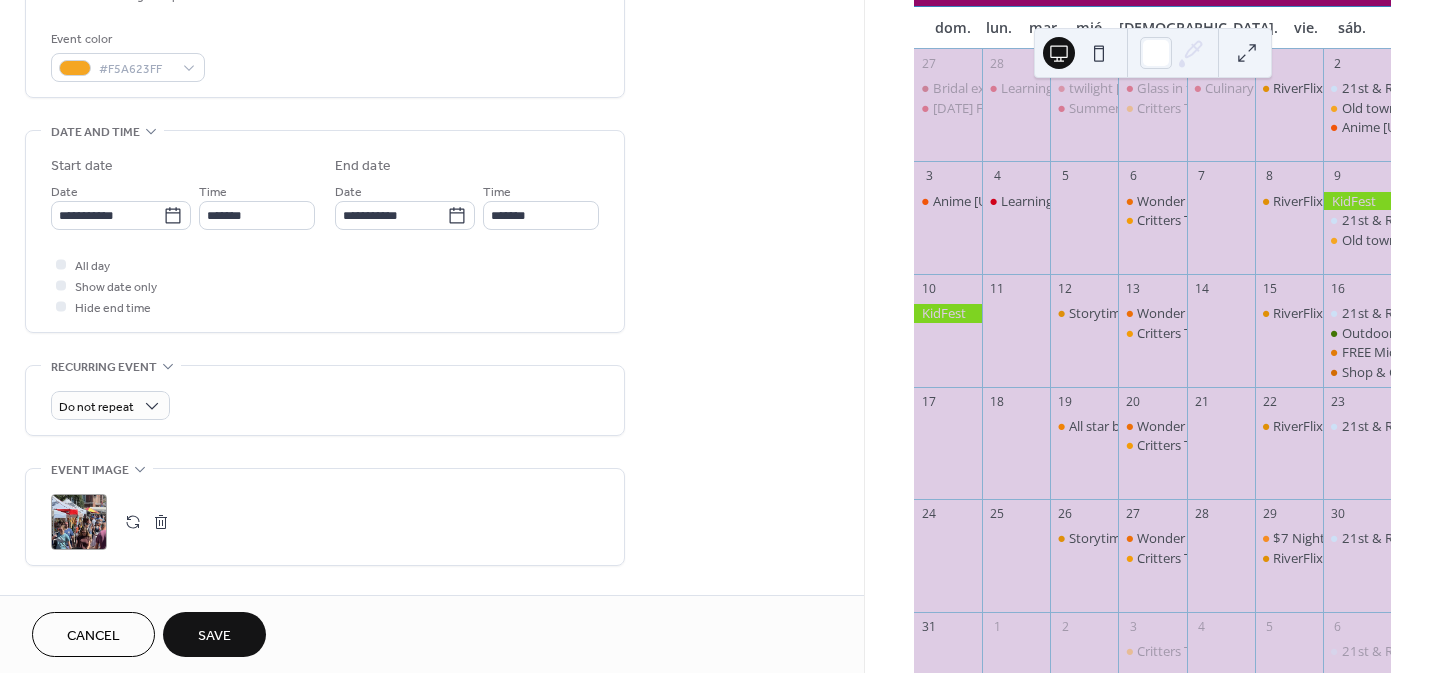 click on "Save" at bounding box center (214, 634) 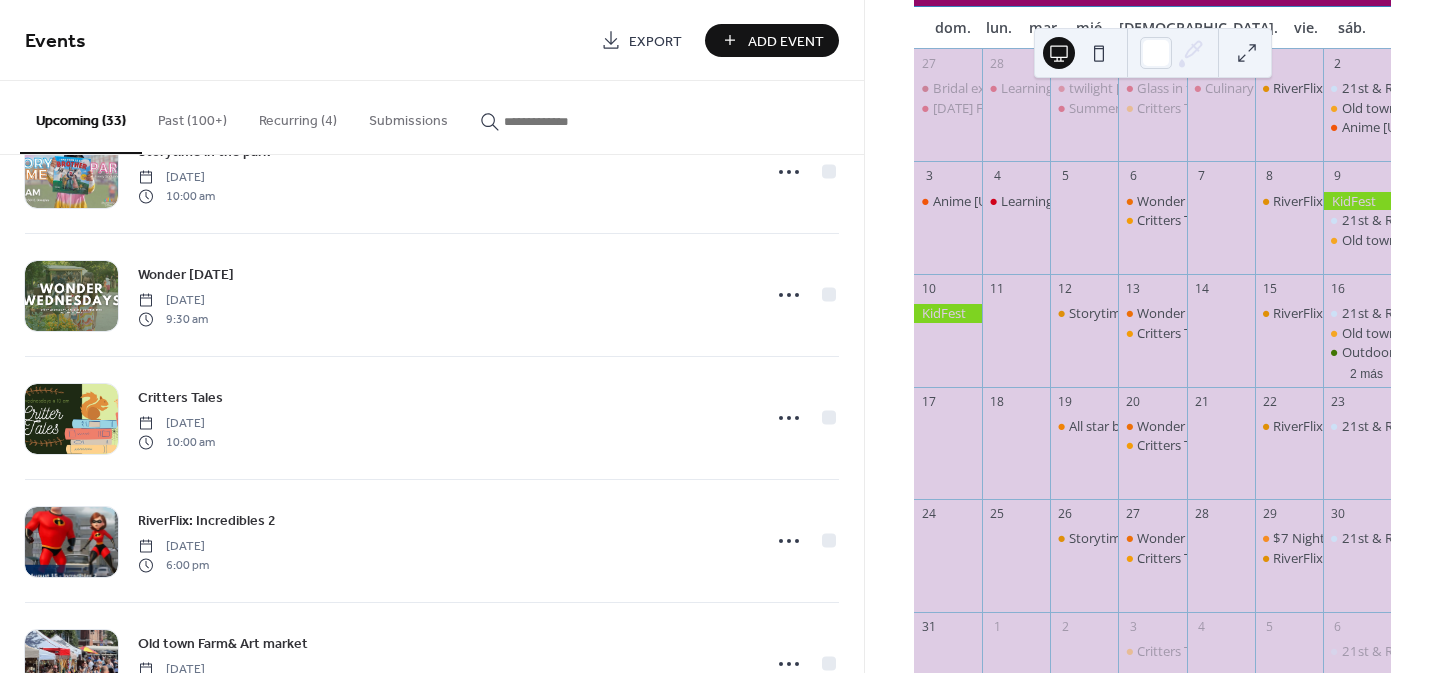 scroll, scrollTop: 1813, scrollLeft: 0, axis: vertical 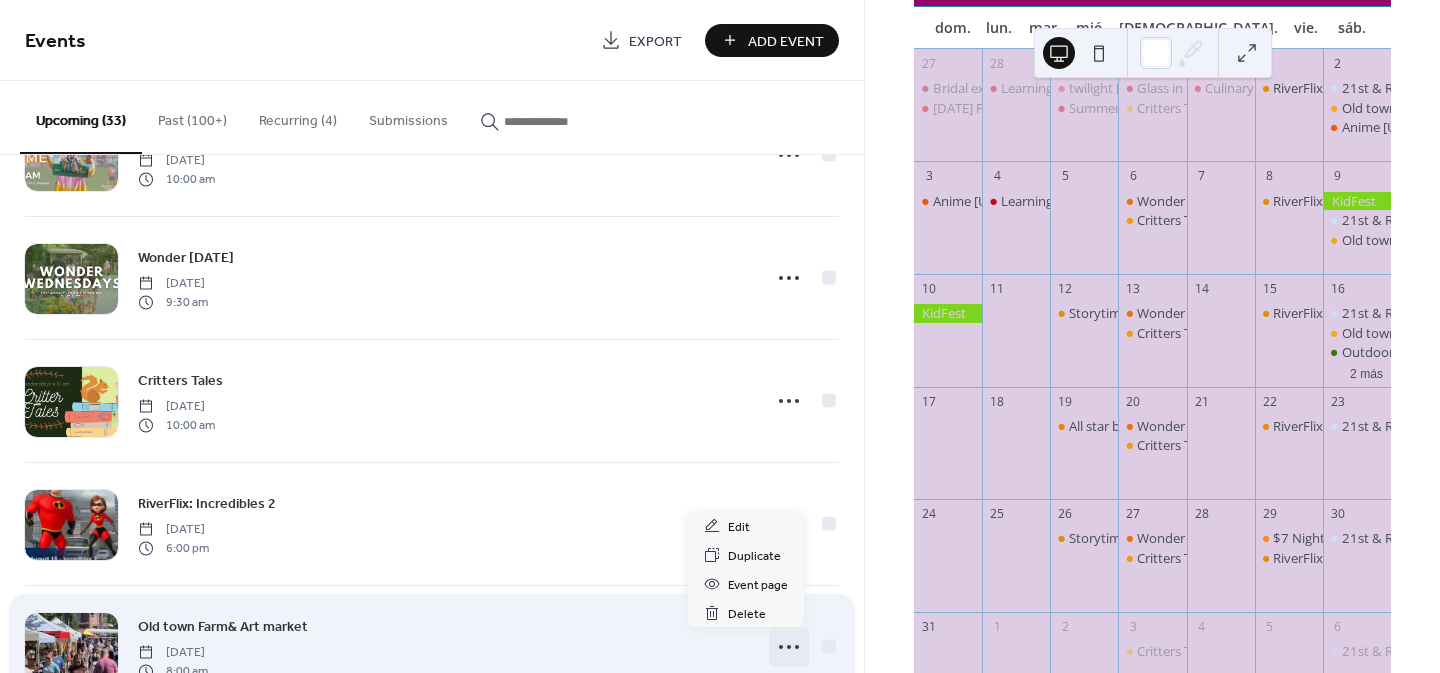 click 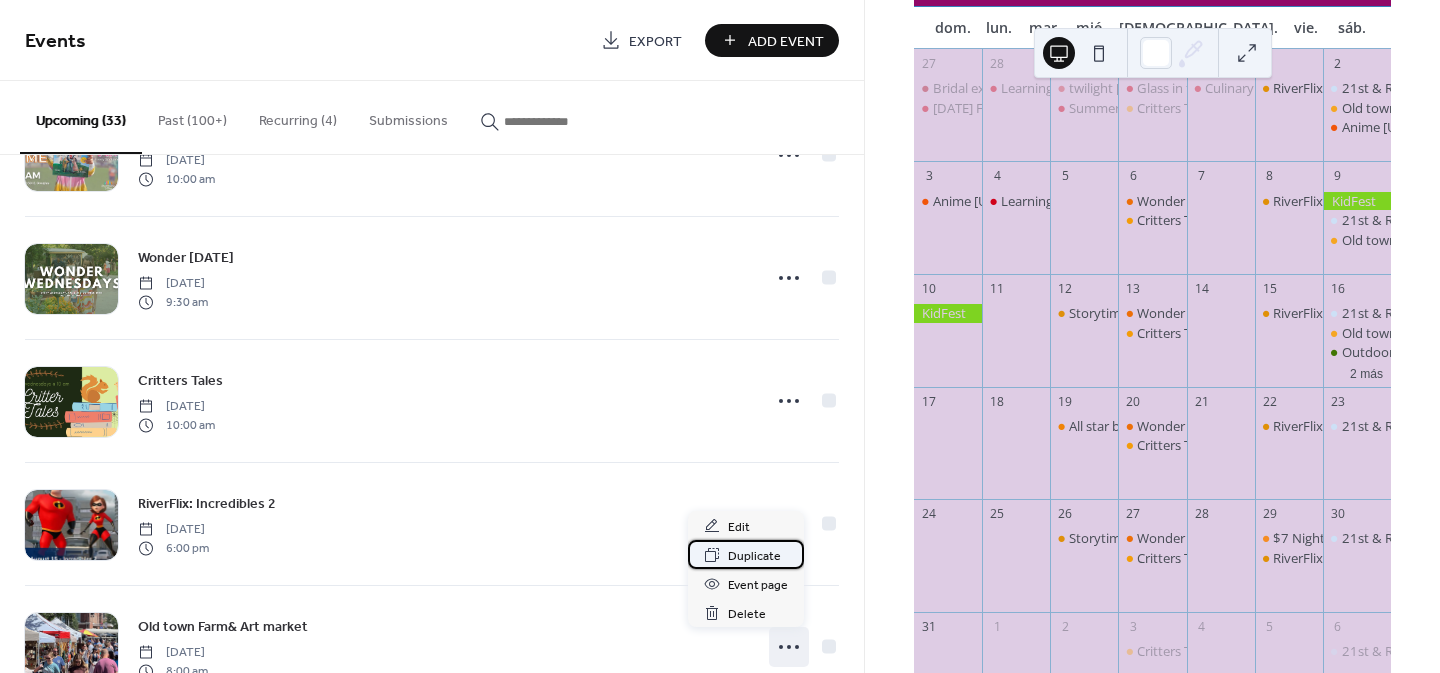 click on "Duplicate" at bounding box center (754, 556) 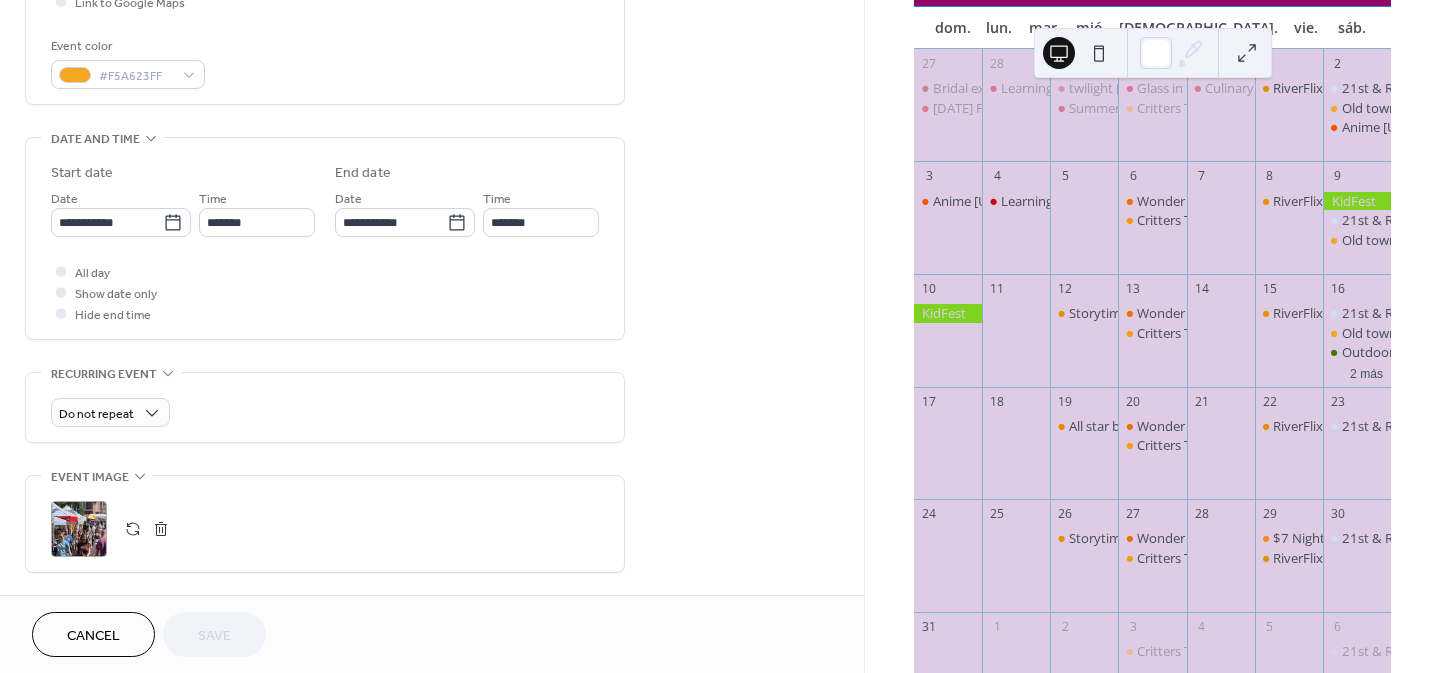 scroll, scrollTop: 521, scrollLeft: 0, axis: vertical 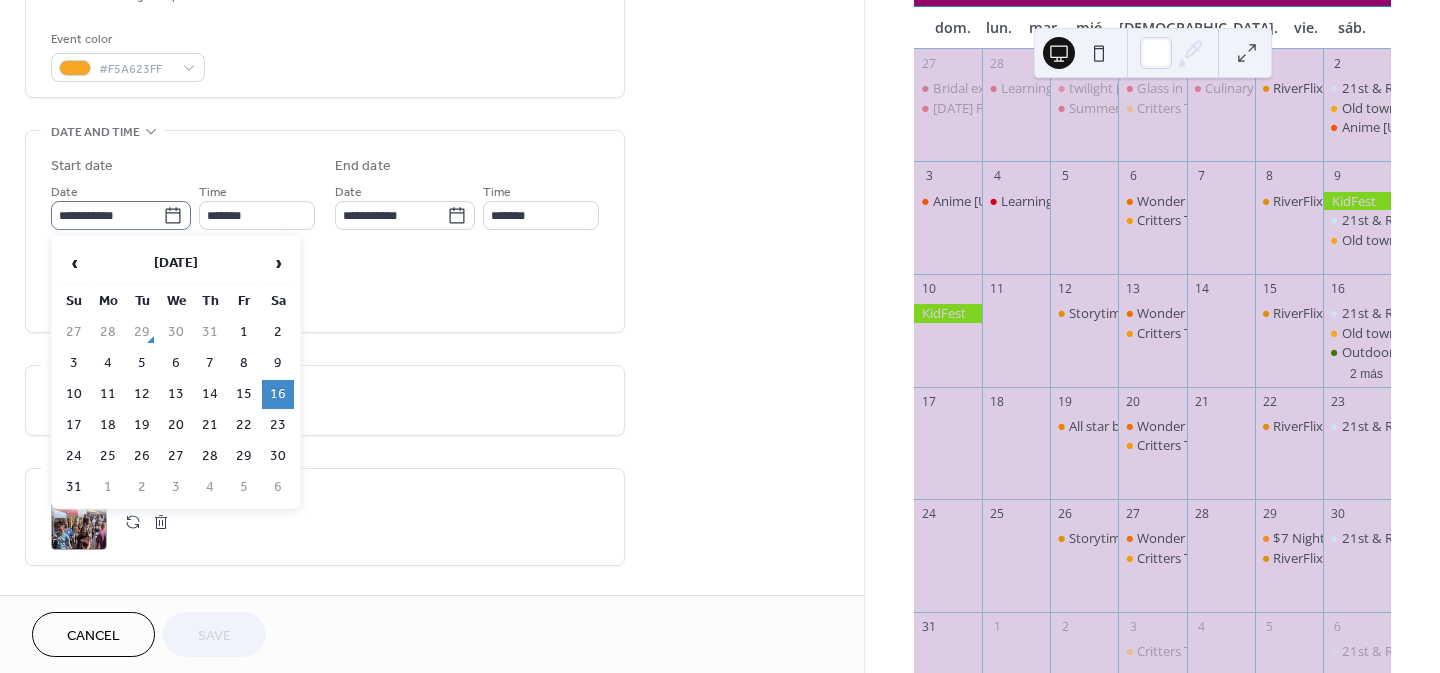 click 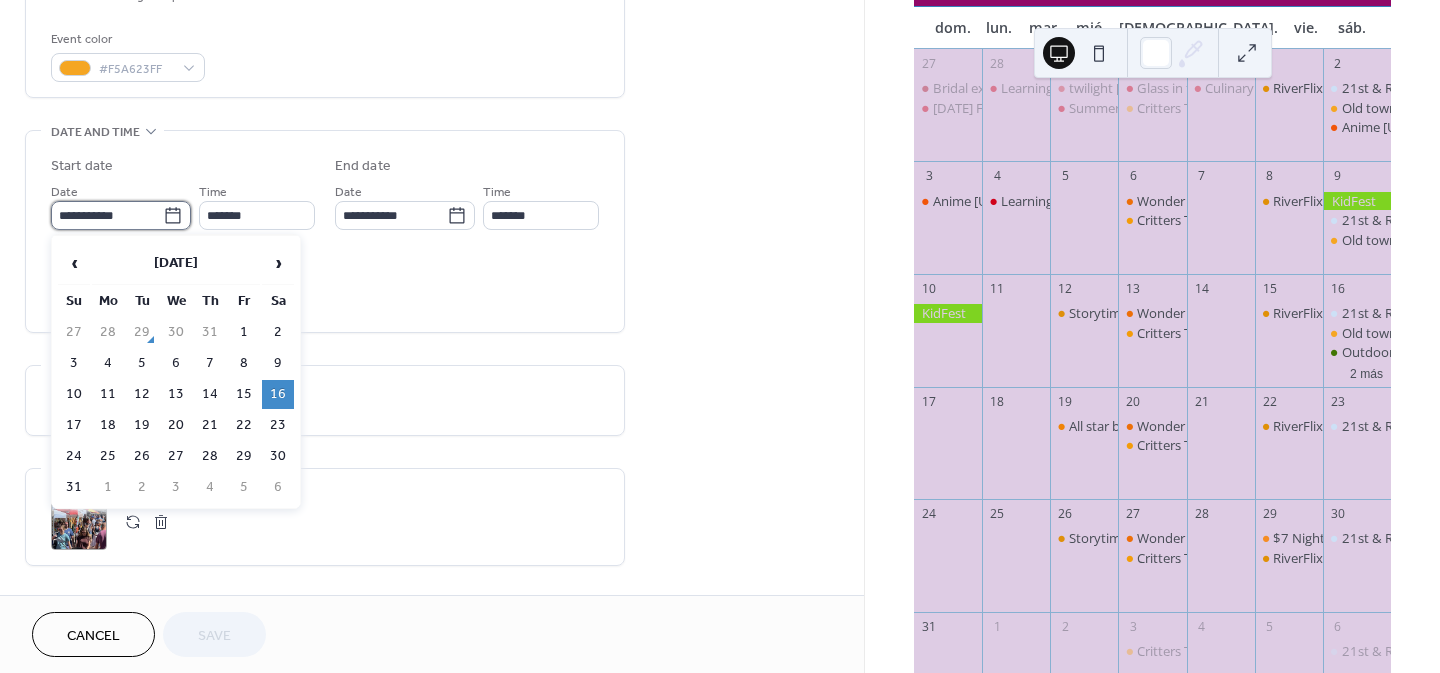 click on "**********" at bounding box center (107, 215) 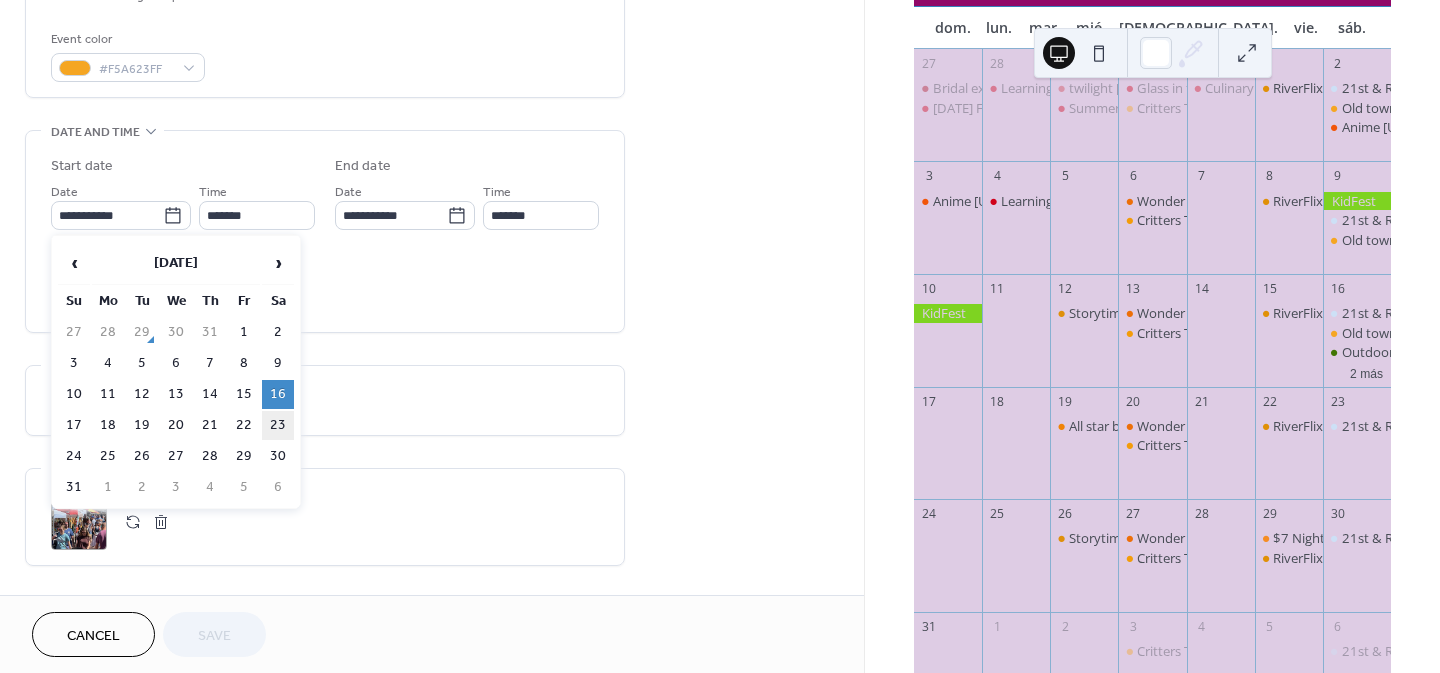 click on "23" at bounding box center [278, 425] 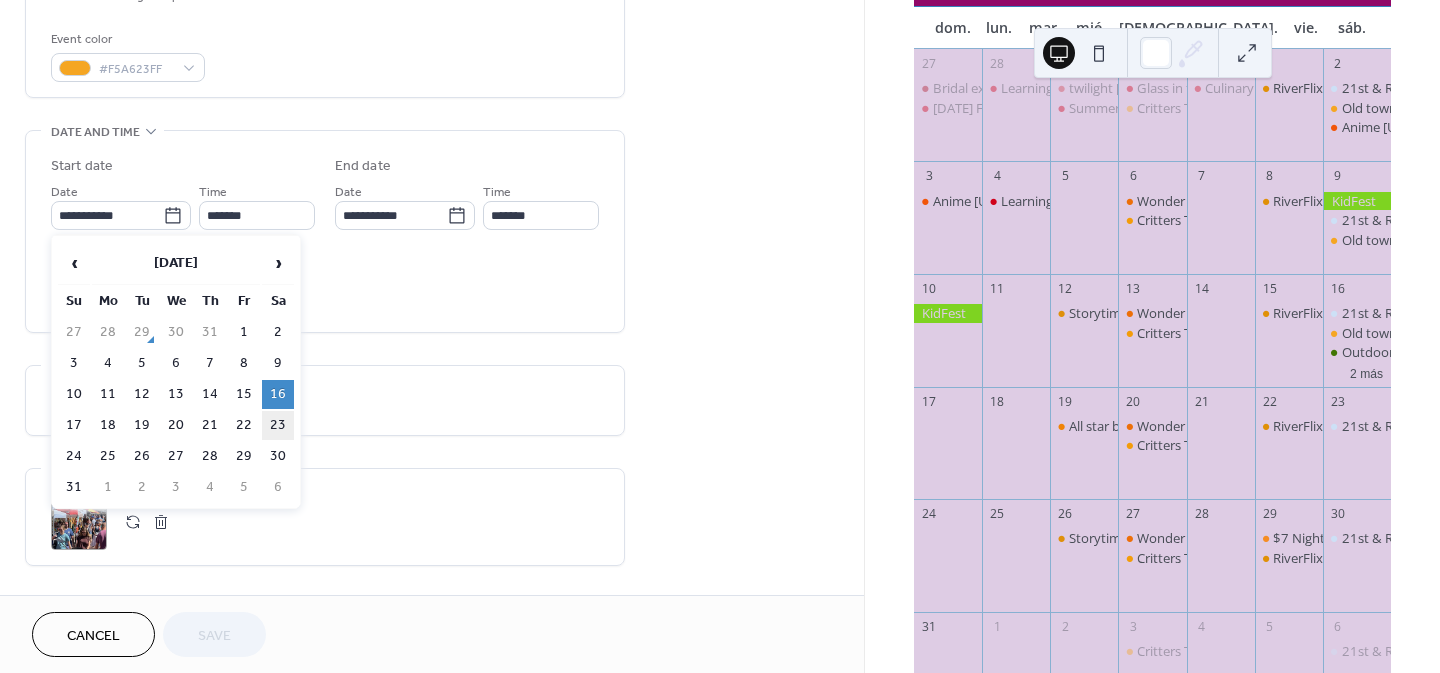 type on "**********" 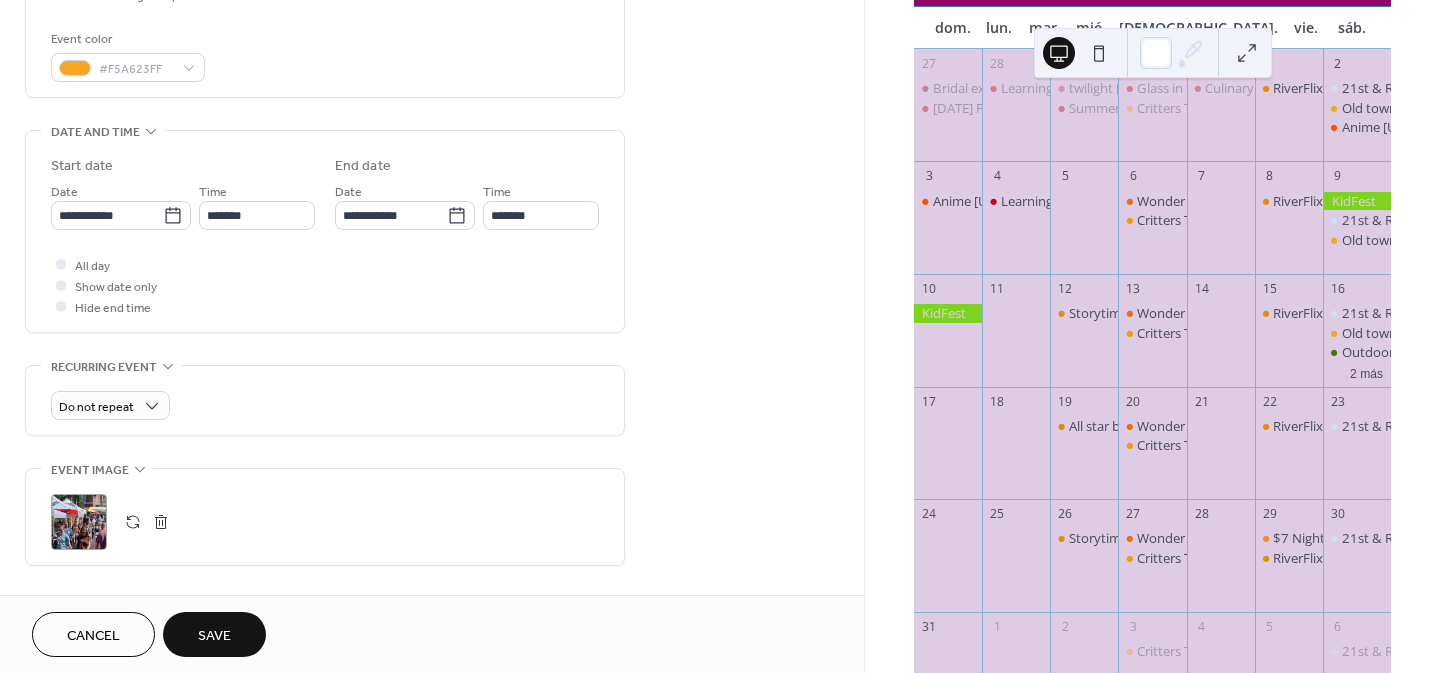 click on "Save" at bounding box center (214, 634) 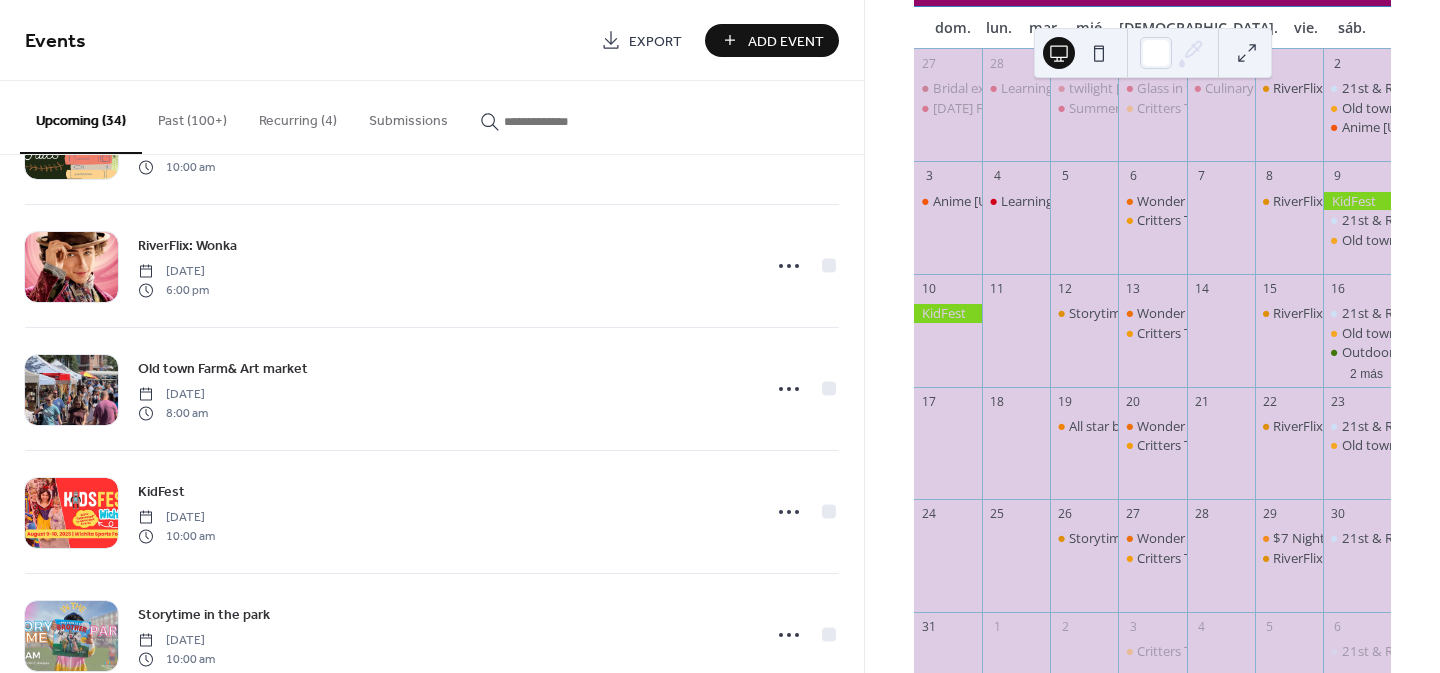 scroll, scrollTop: 1360, scrollLeft: 0, axis: vertical 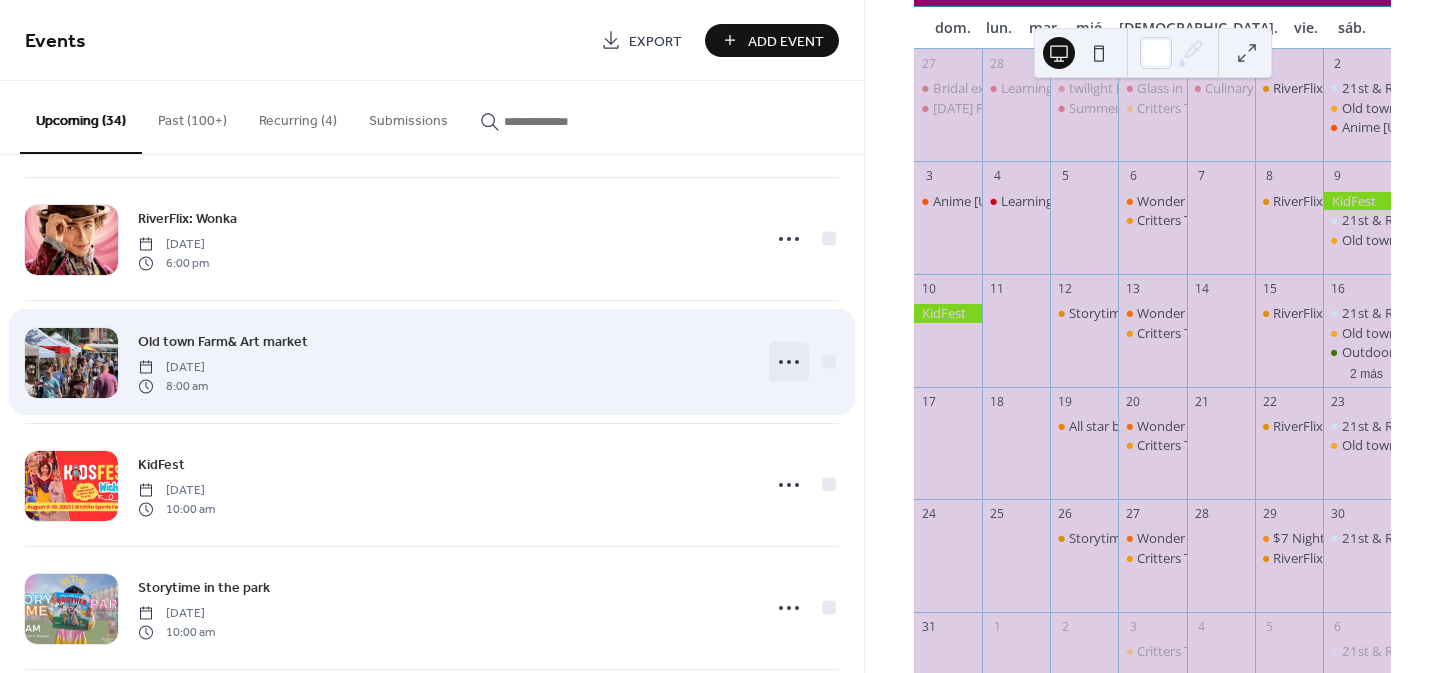click 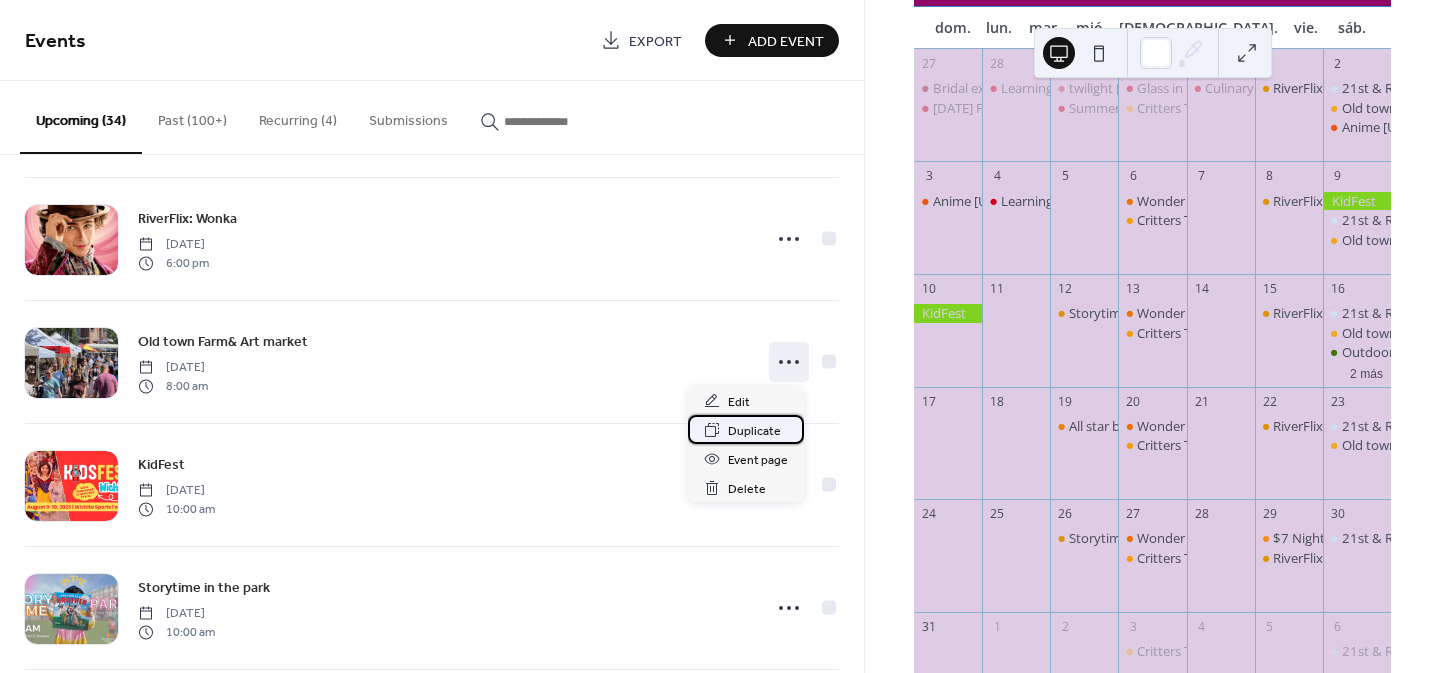 click on "Duplicate" at bounding box center (754, 431) 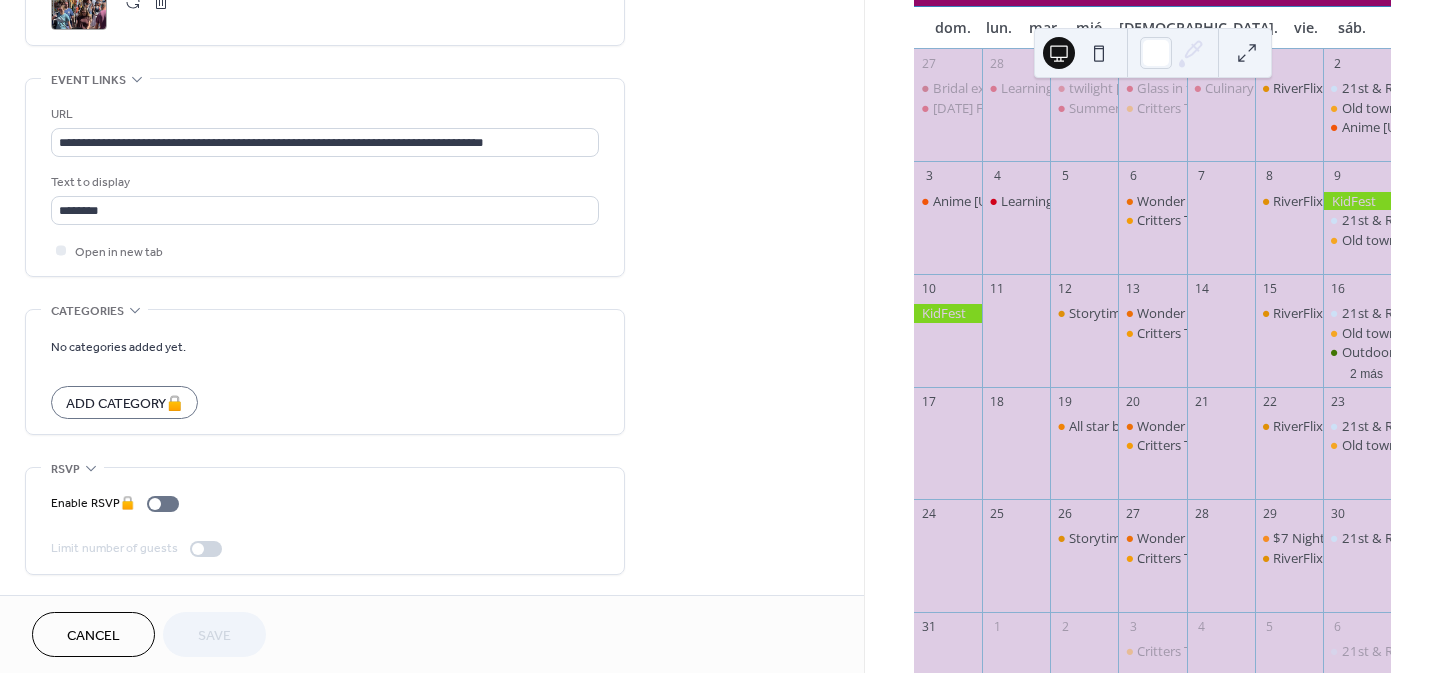 scroll, scrollTop: 520, scrollLeft: 0, axis: vertical 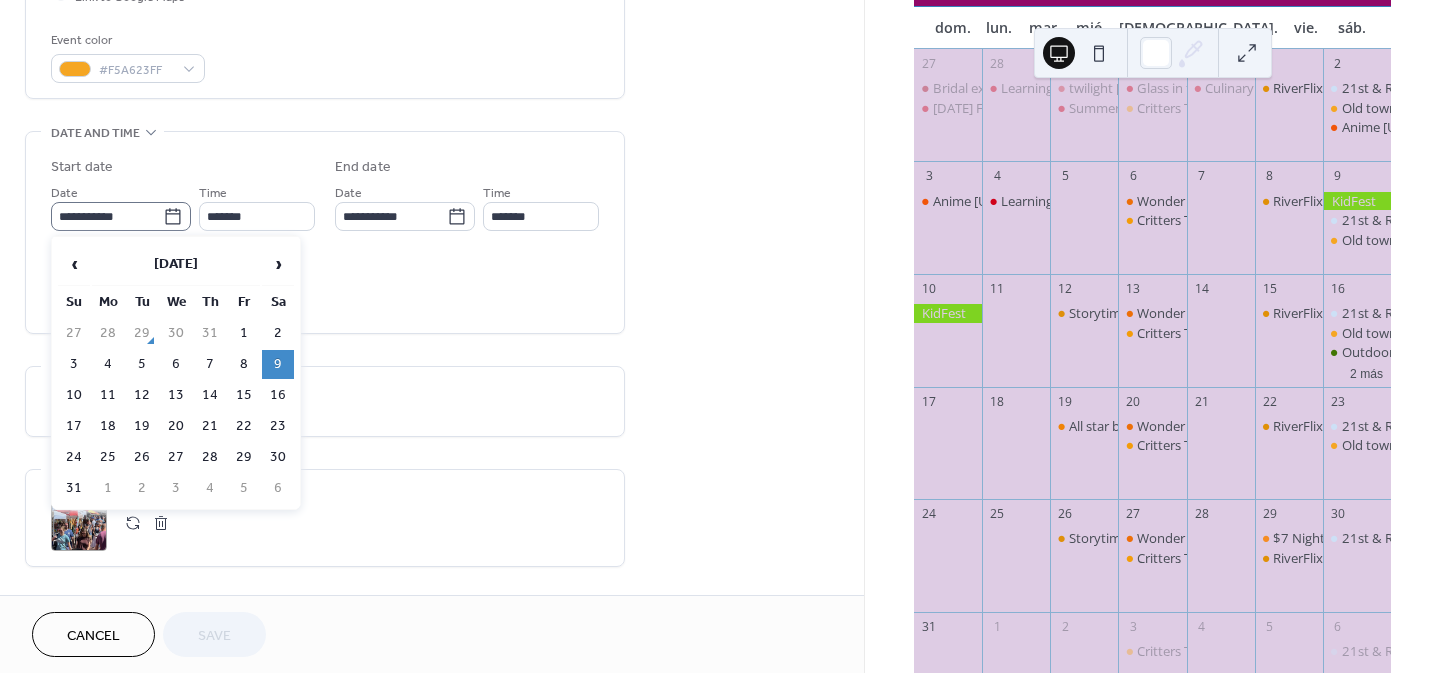 click 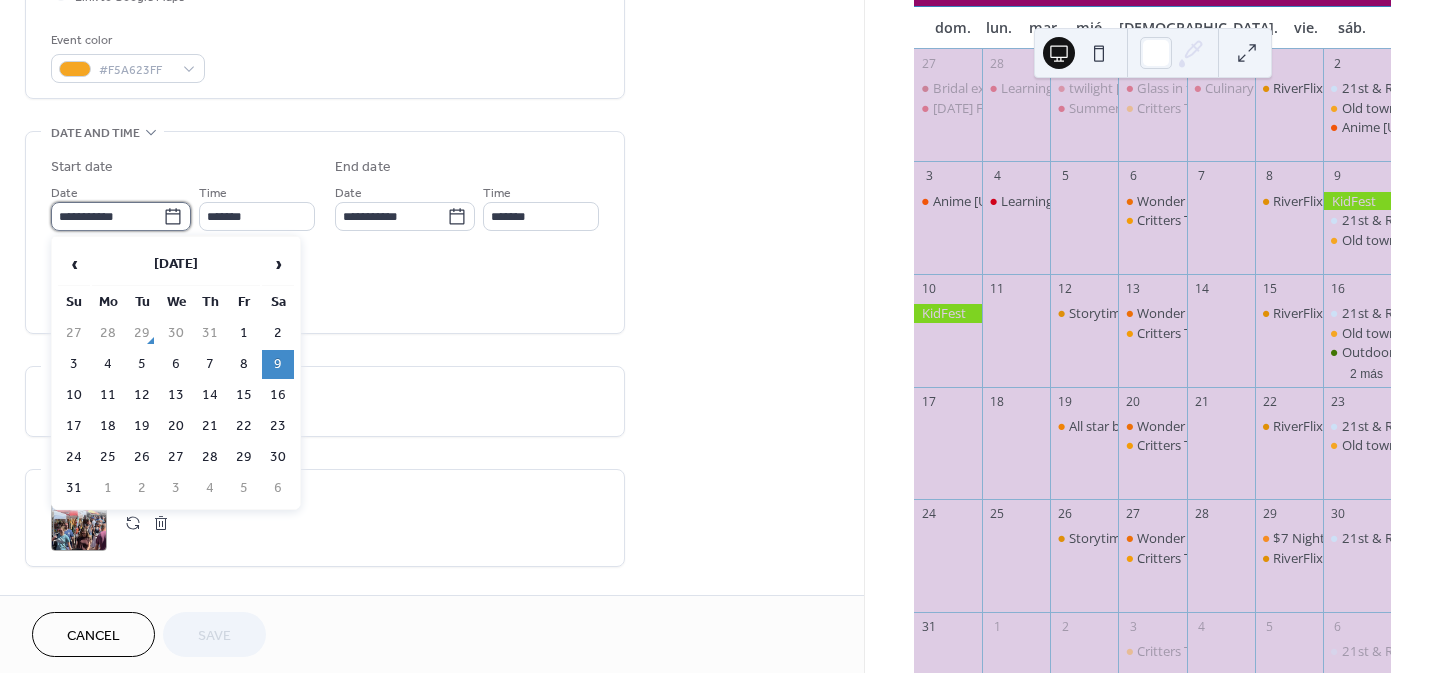 click on "**********" at bounding box center [107, 216] 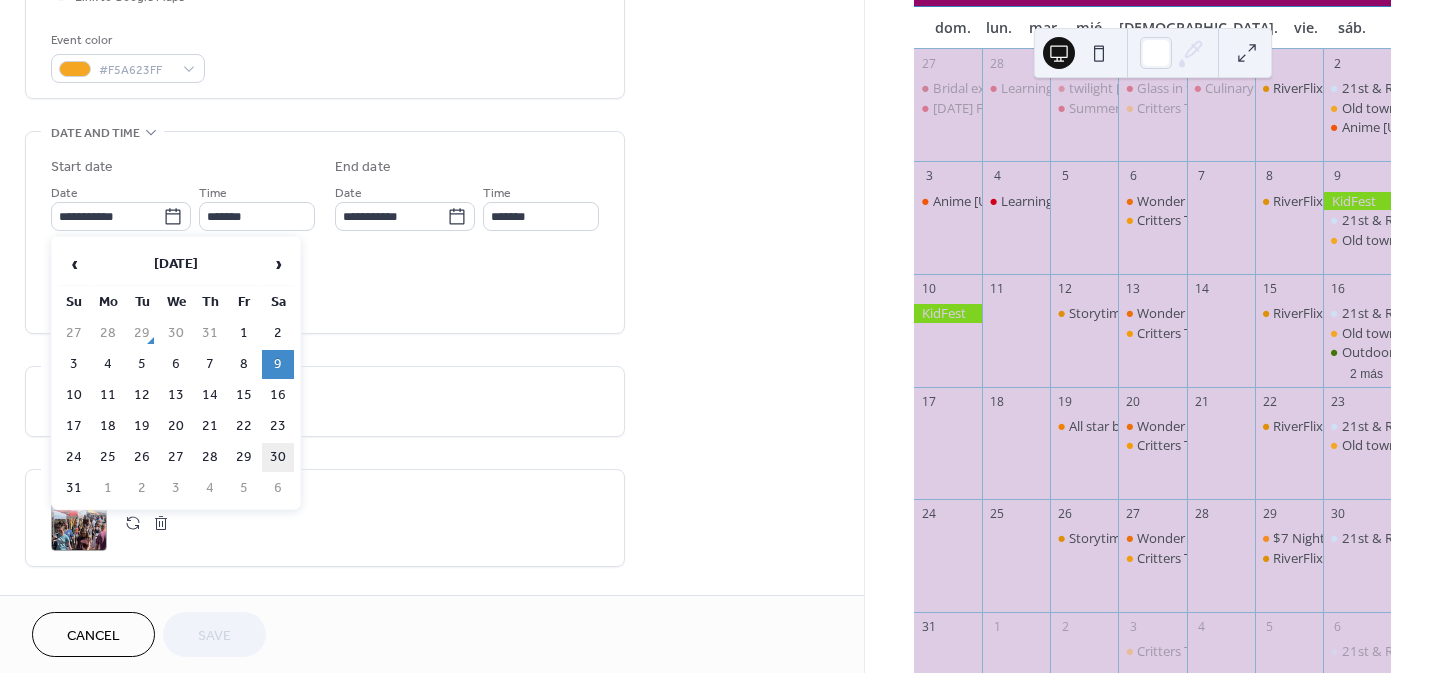 click on "30" at bounding box center (278, 457) 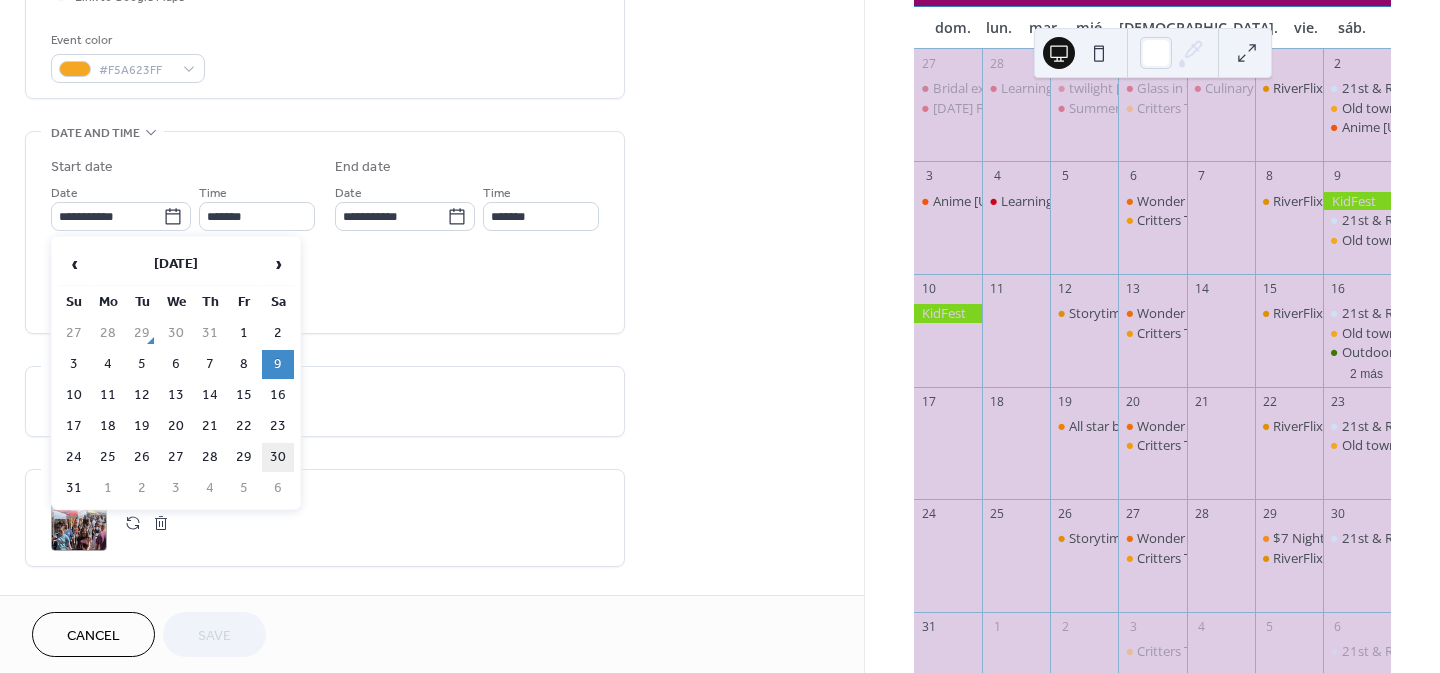 type on "**********" 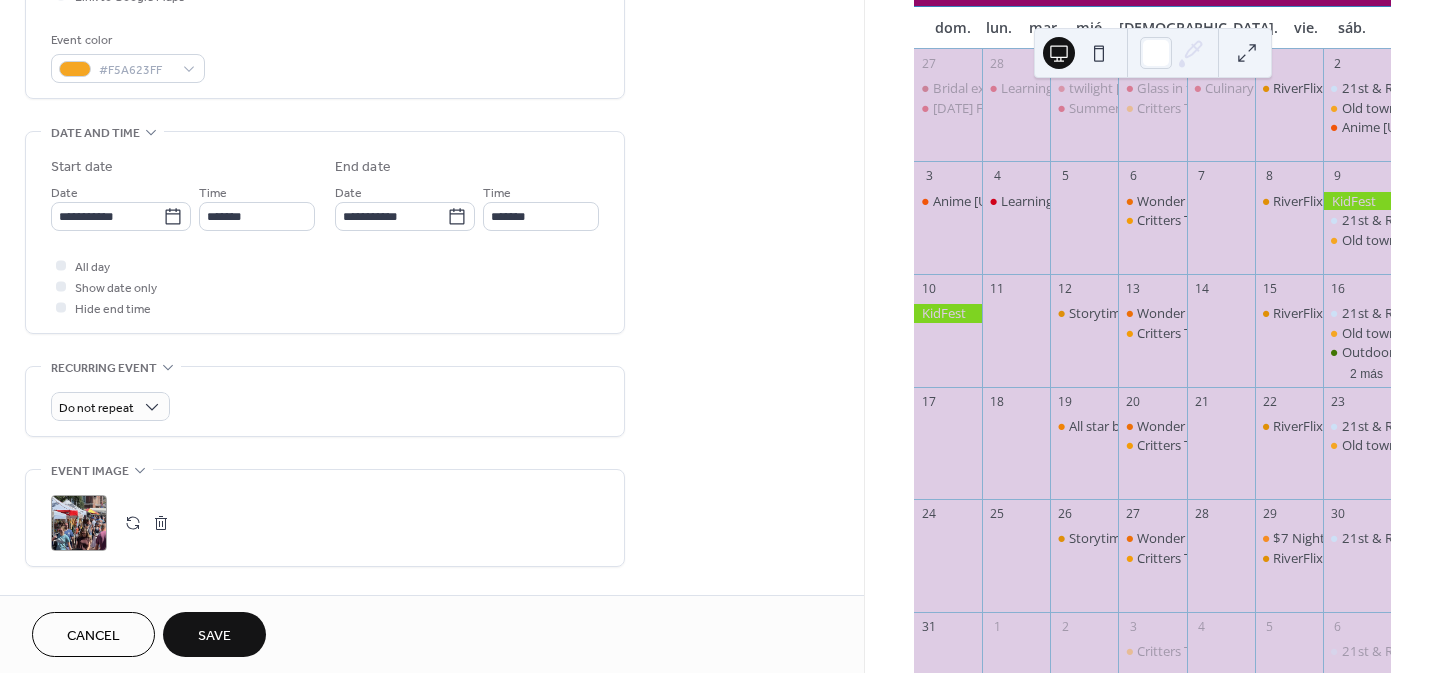 click on "Save" at bounding box center [214, 634] 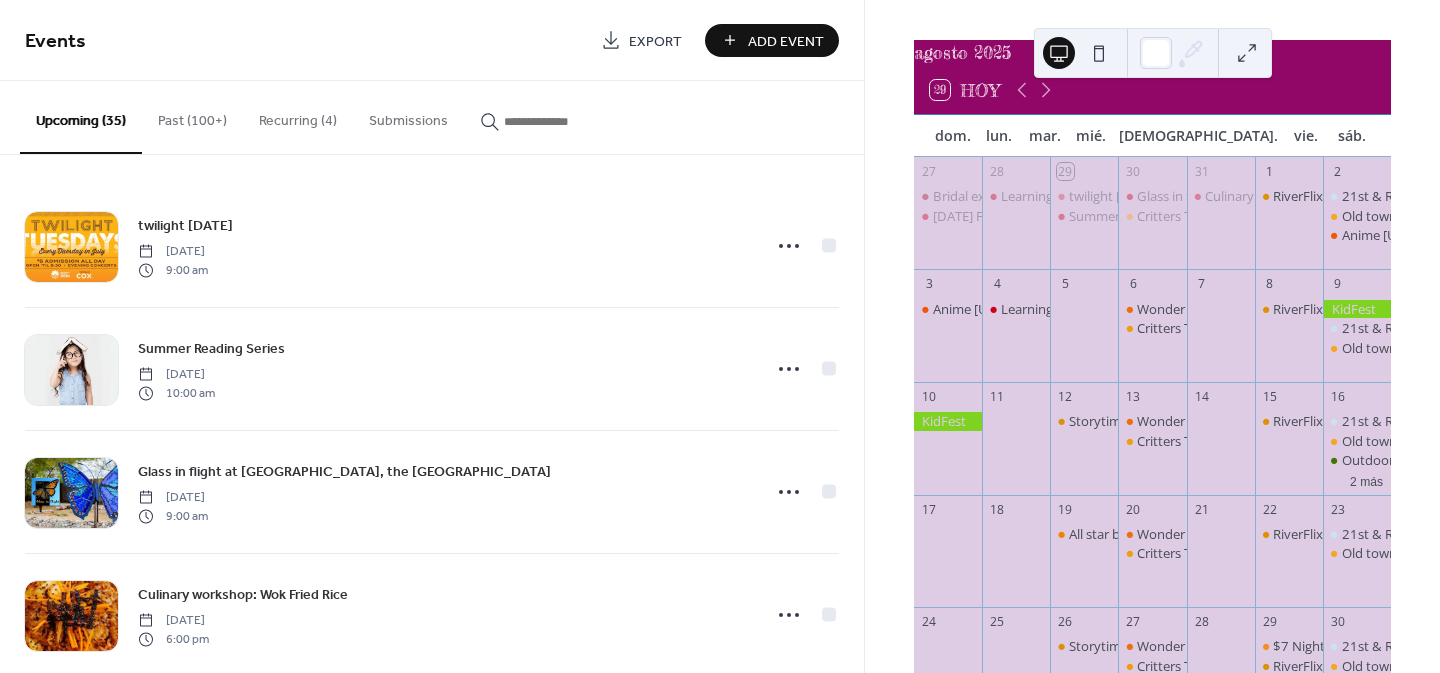 scroll, scrollTop: 0, scrollLeft: 0, axis: both 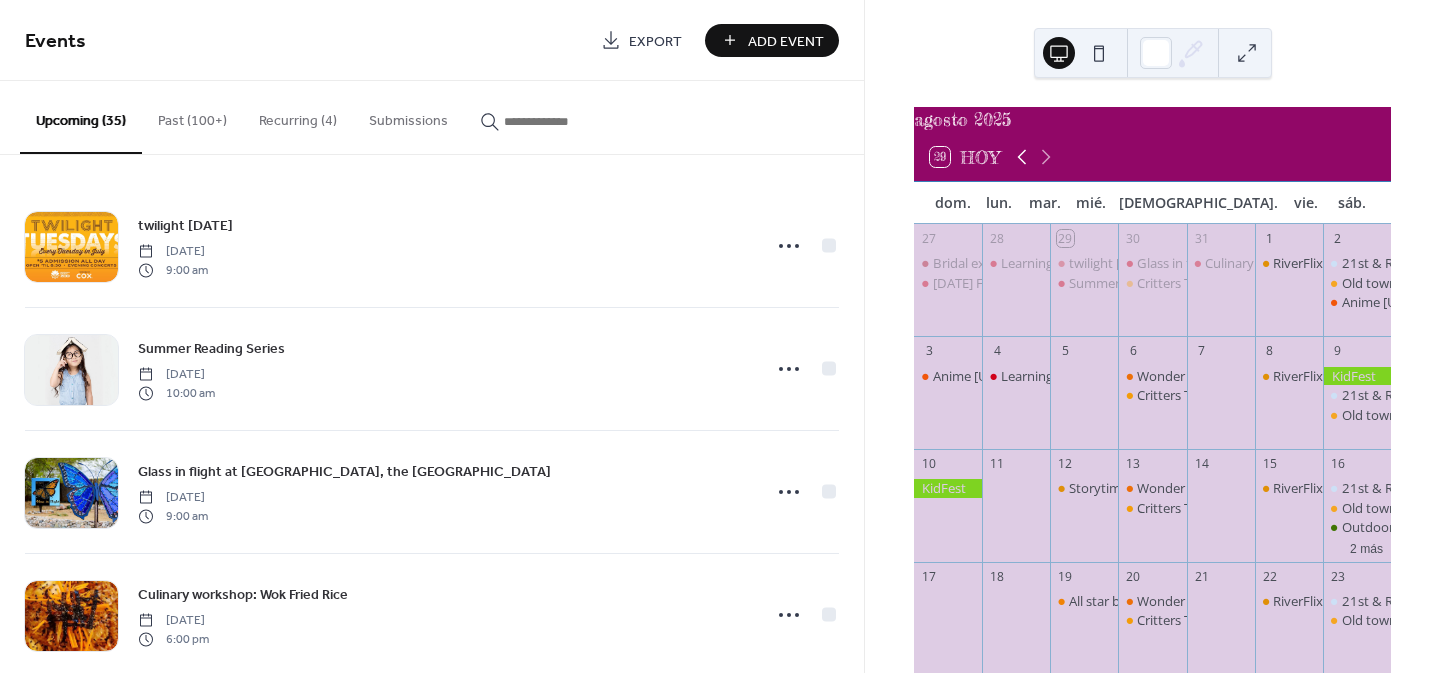 click 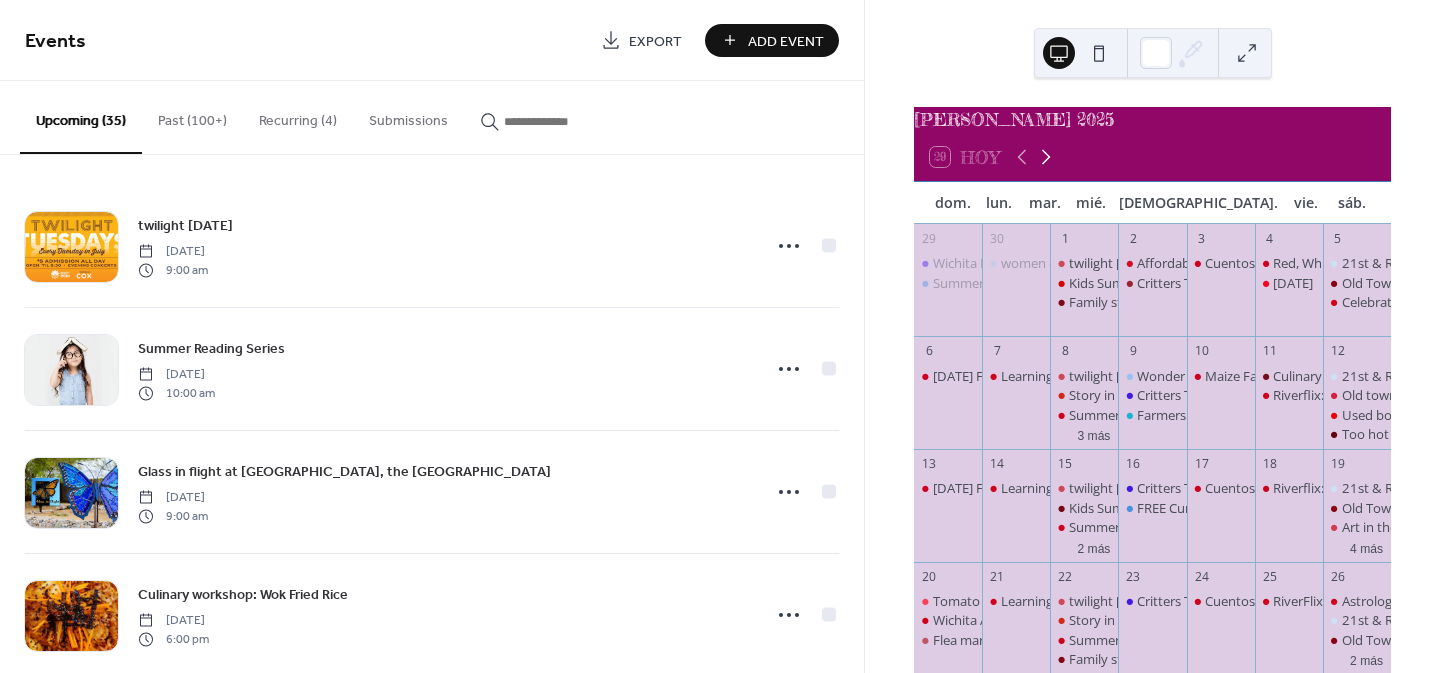 click 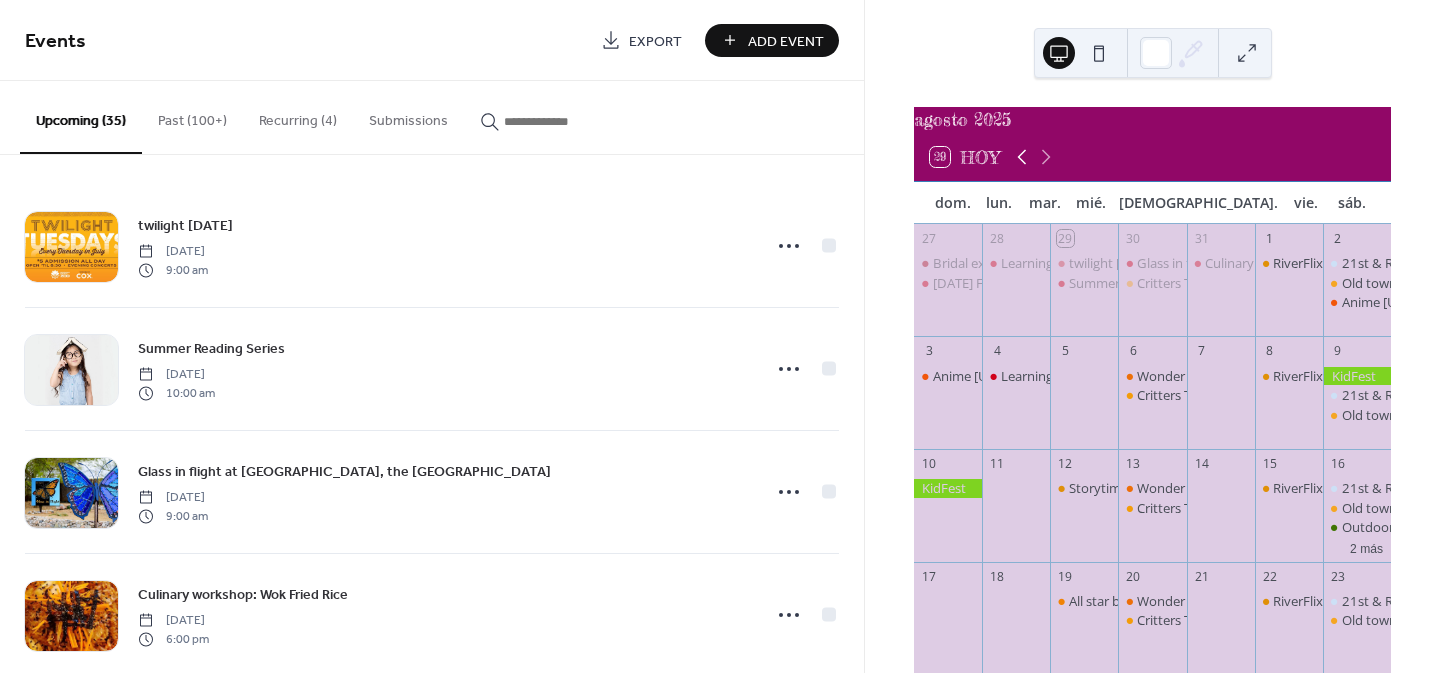 click 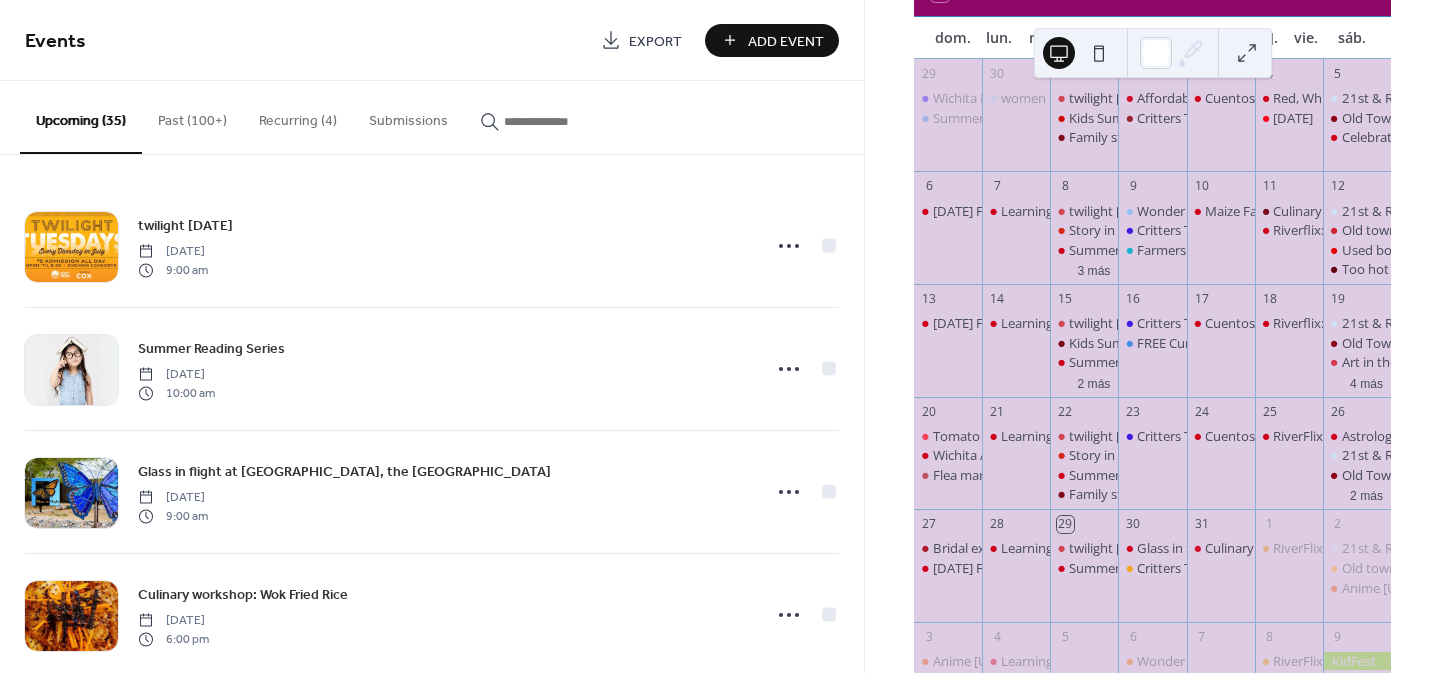 scroll, scrollTop: 205, scrollLeft: 0, axis: vertical 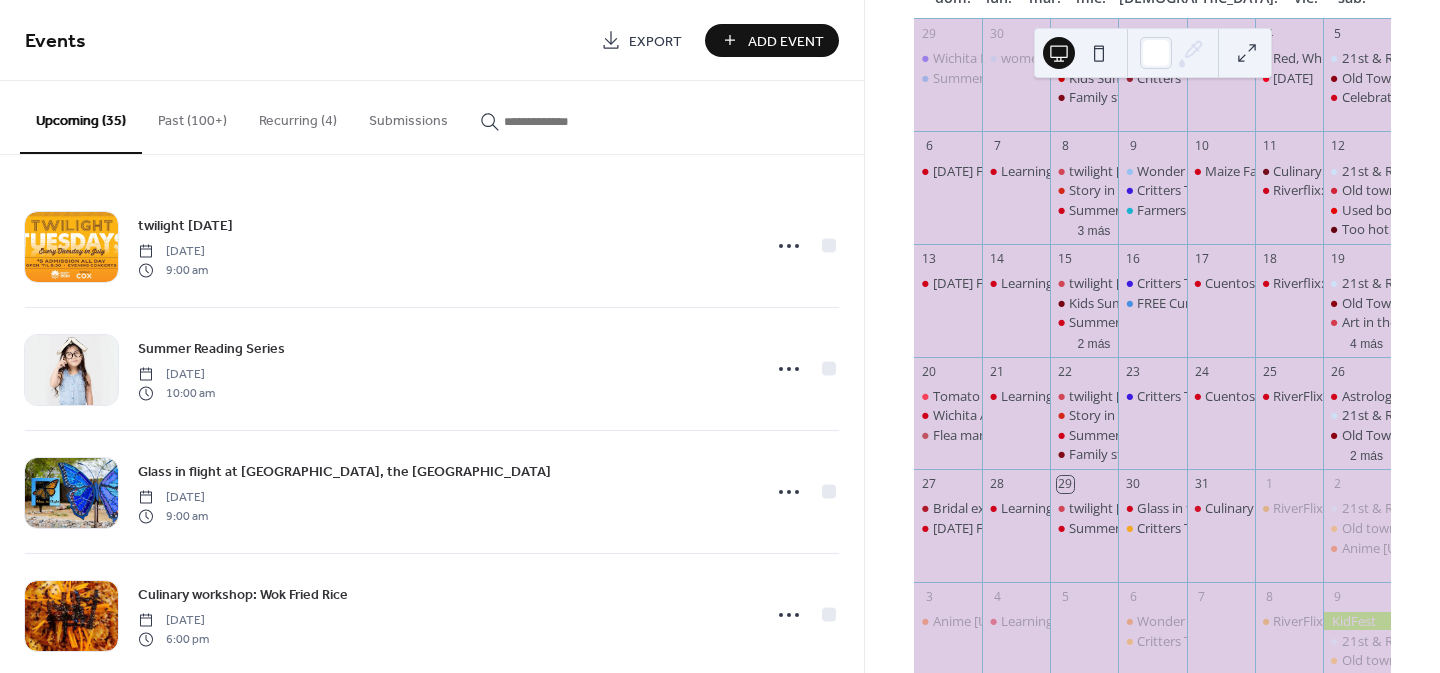 click on "Add Event" at bounding box center [786, 41] 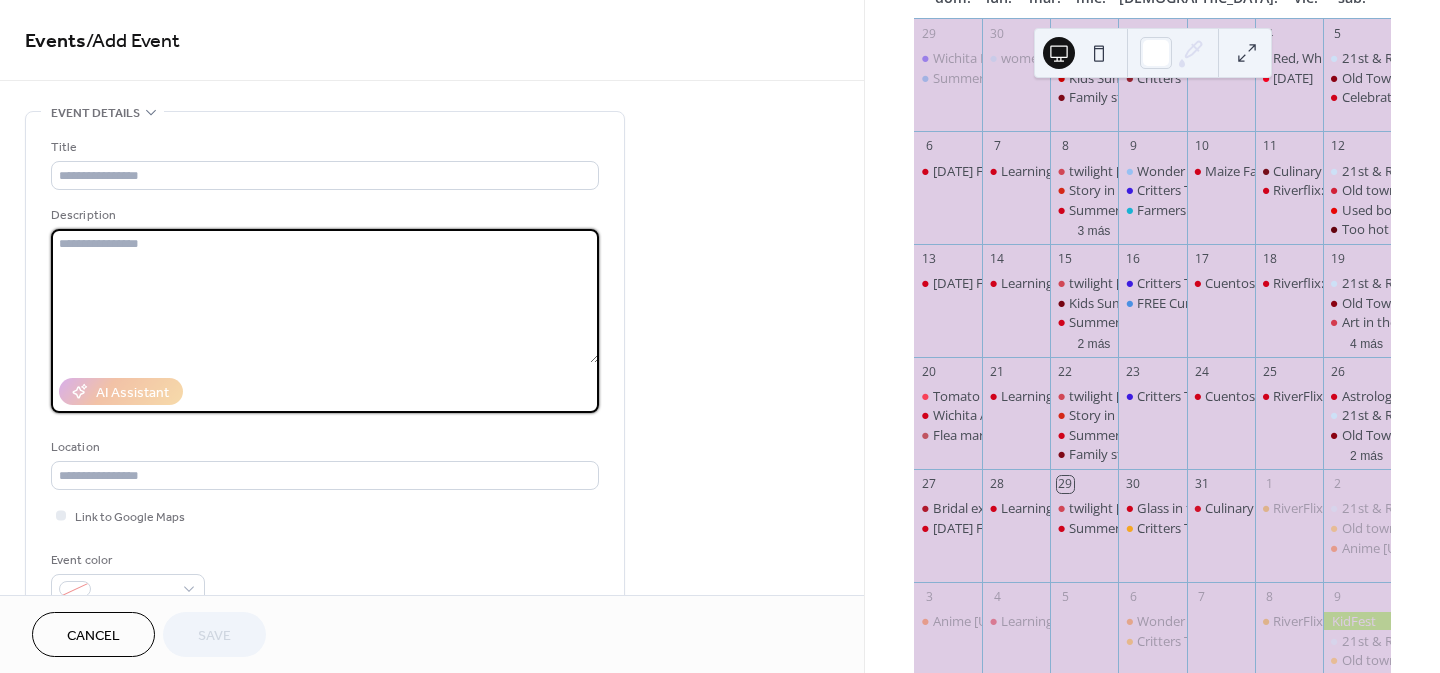 click at bounding box center [325, 296] 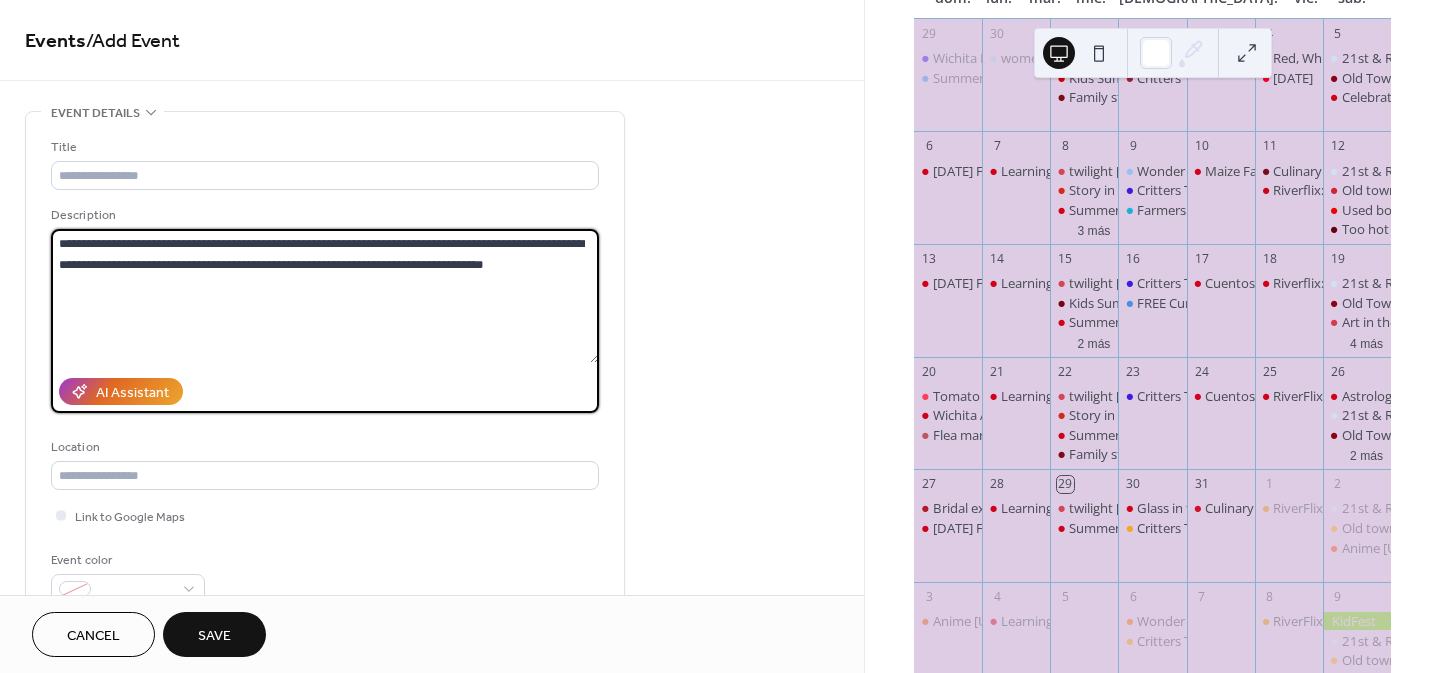 type on "**********" 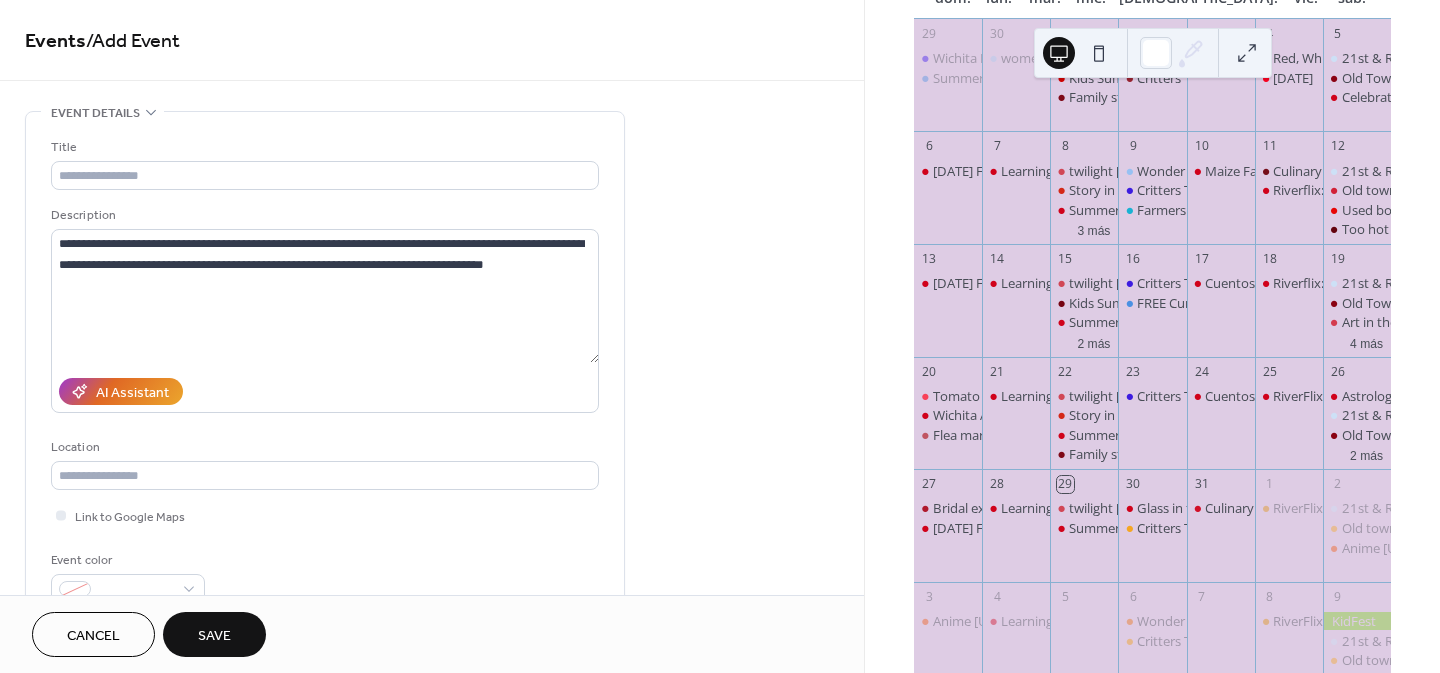 click on "Cancel" at bounding box center (93, 634) 